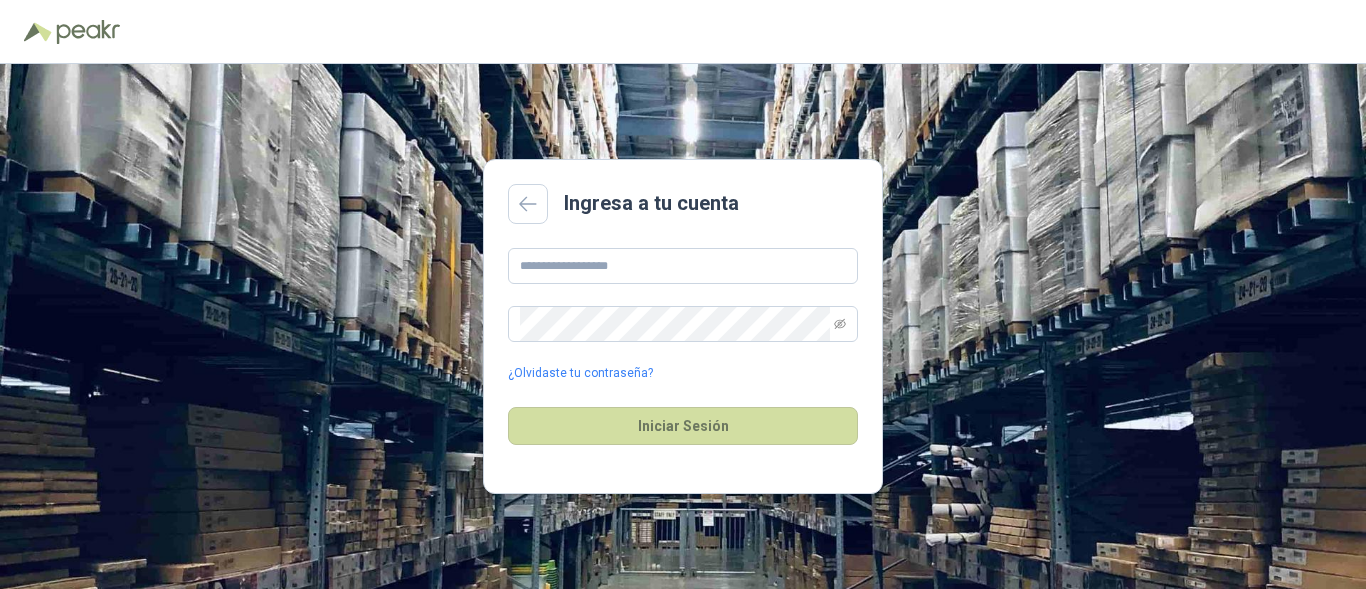 scroll, scrollTop: 0, scrollLeft: 0, axis: both 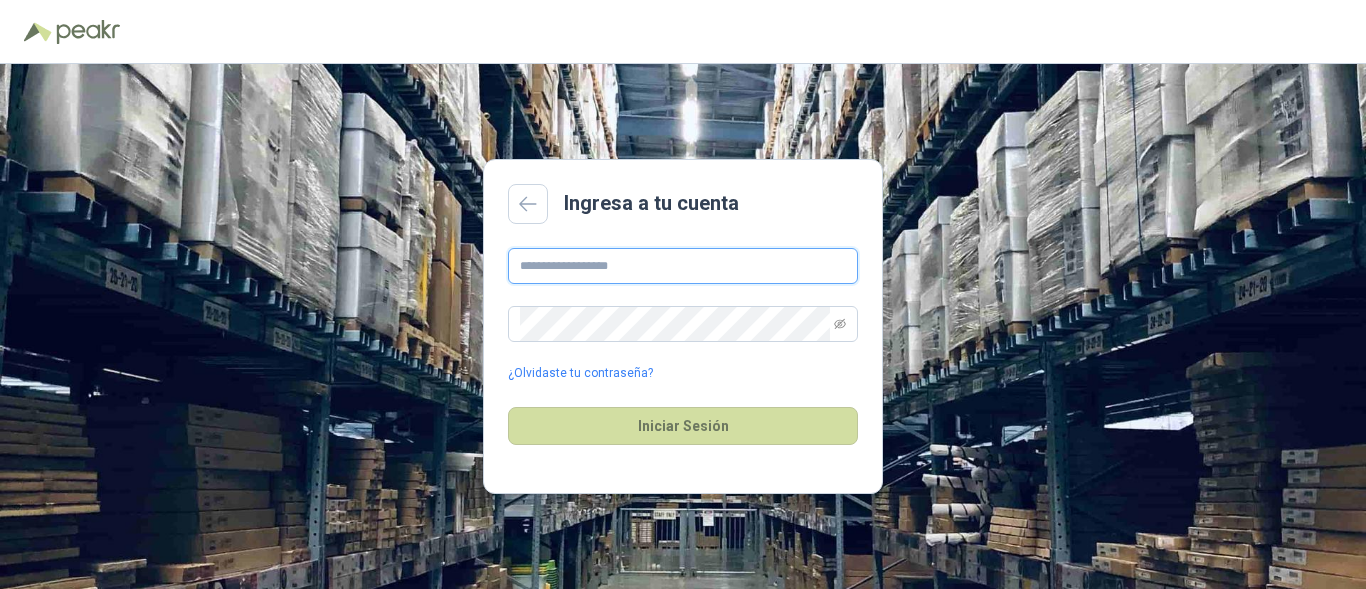 click at bounding box center [683, 266] 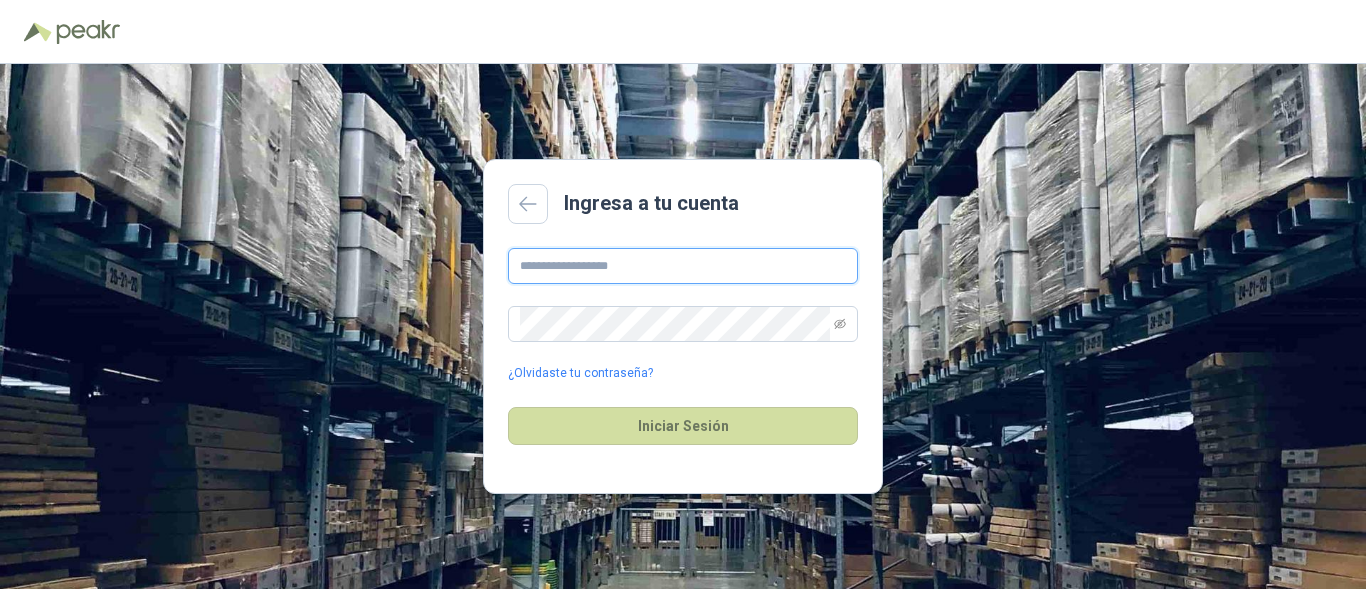 type on "**********" 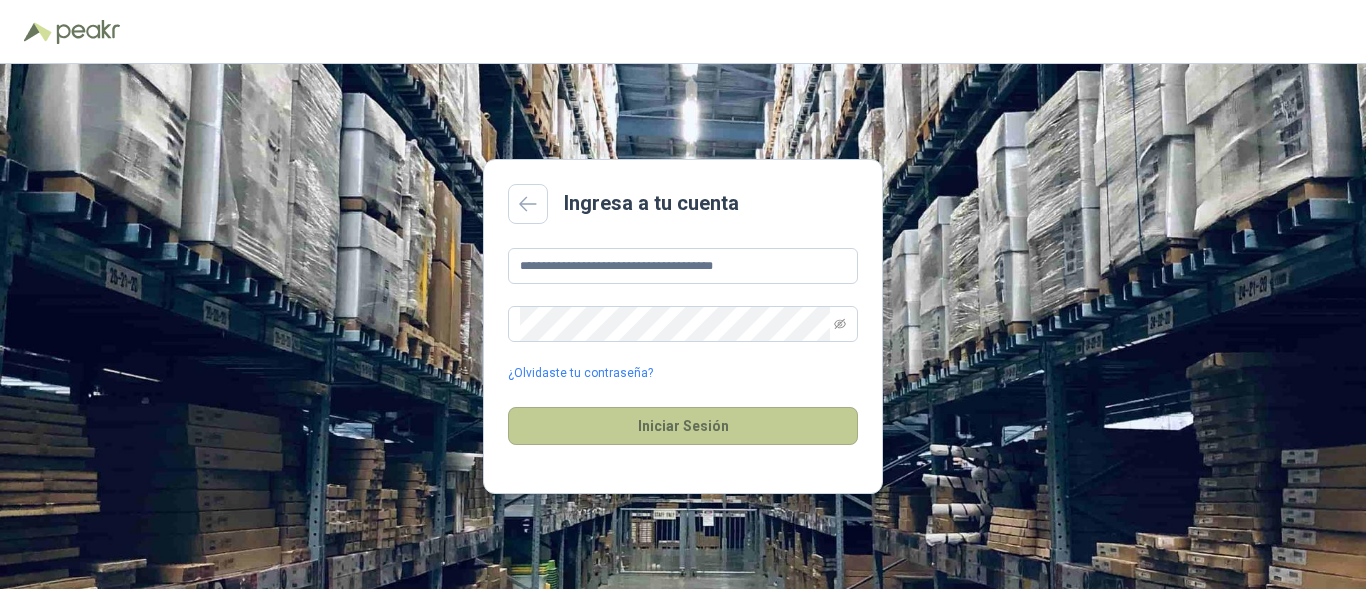 click on "Iniciar Sesión" at bounding box center (683, 426) 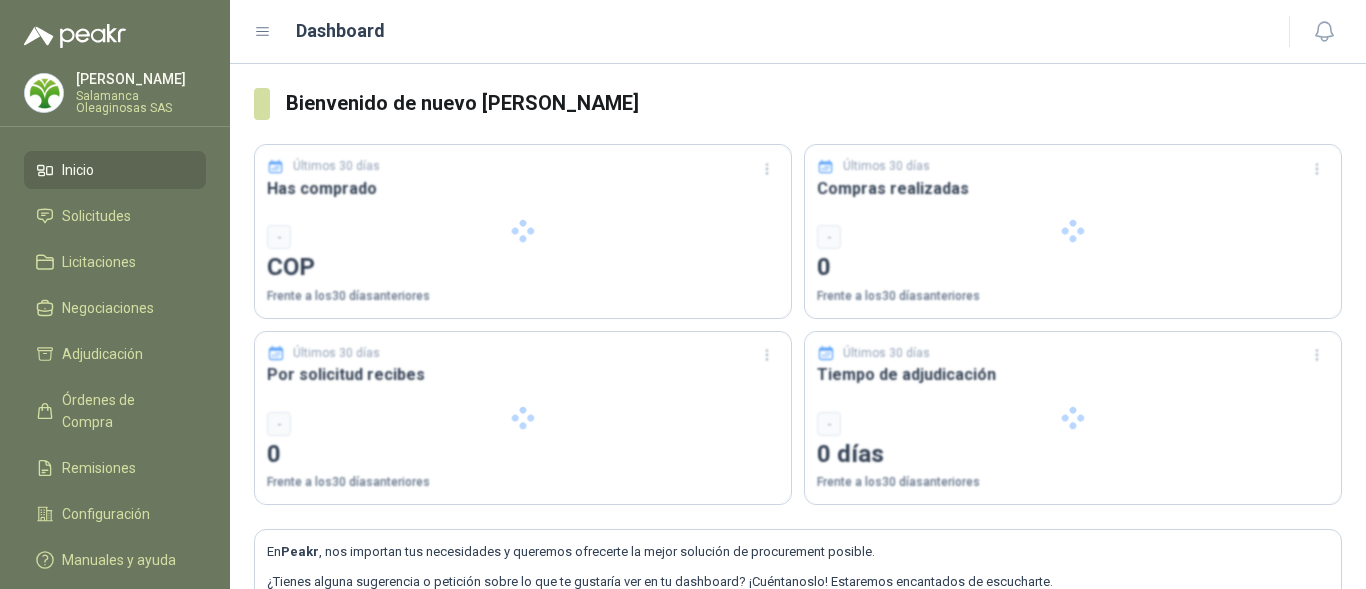 type 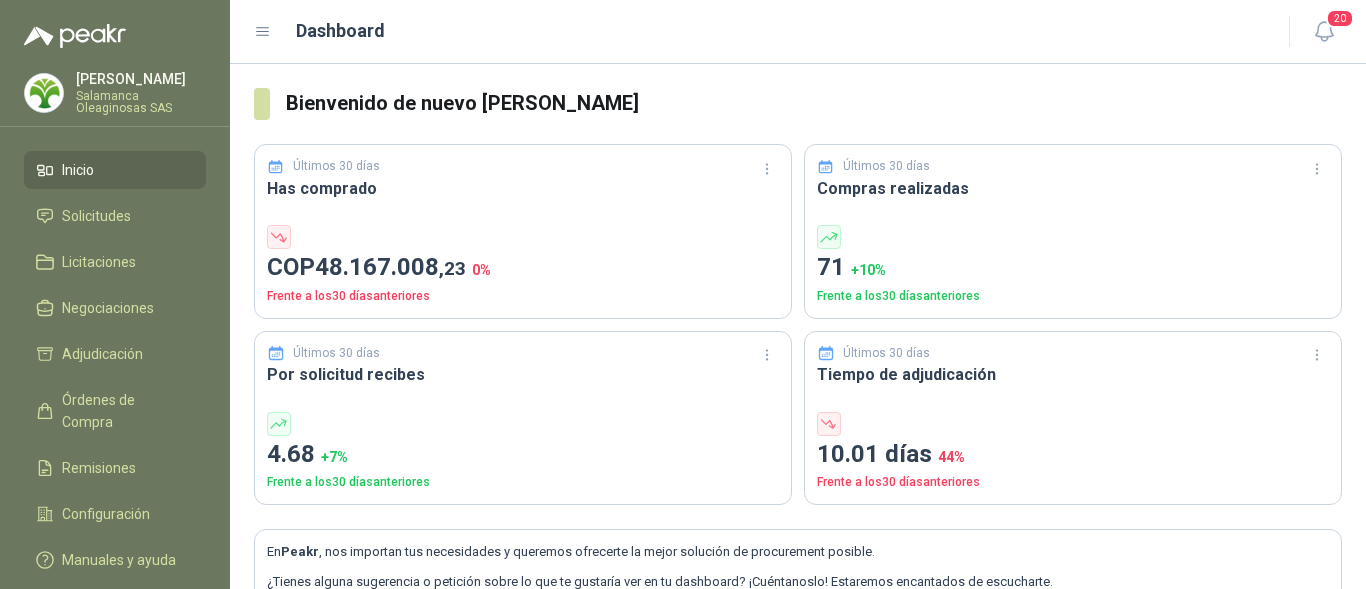 click on "Salamanca Oleaginosas SAS" at bounding box center (141, 102) 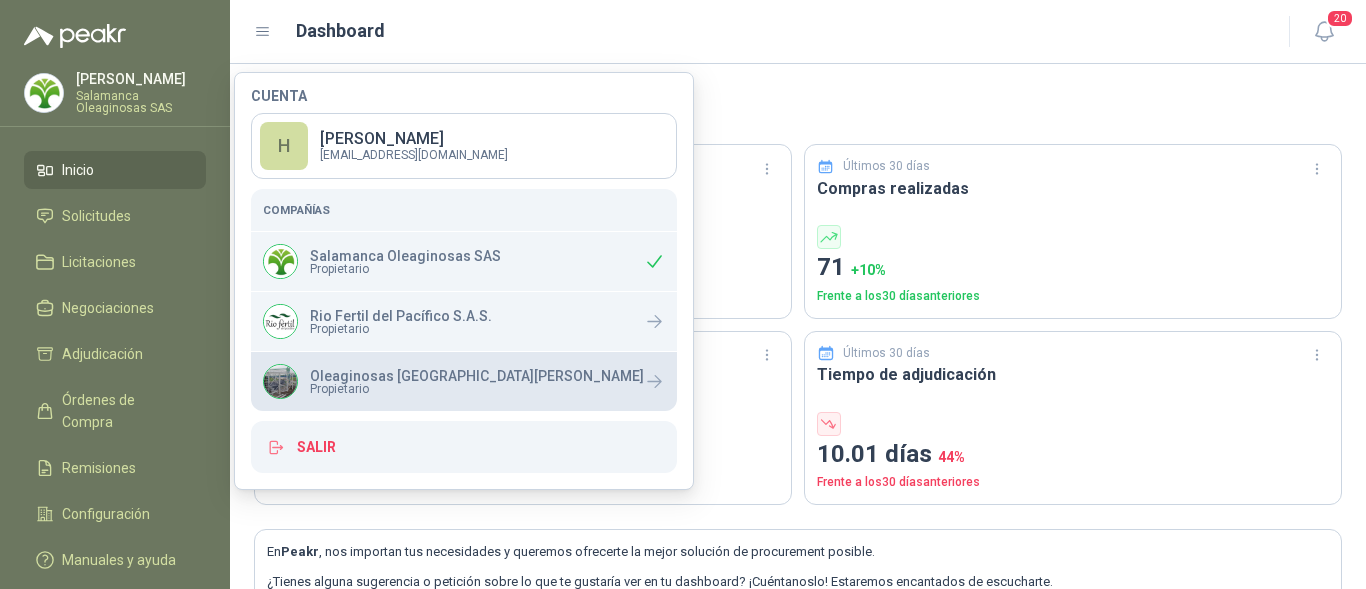 click on "Oleaginosas [GEOGRAPHIC_DATA][PERSON_NAME]" at bounding box center [477, 376] 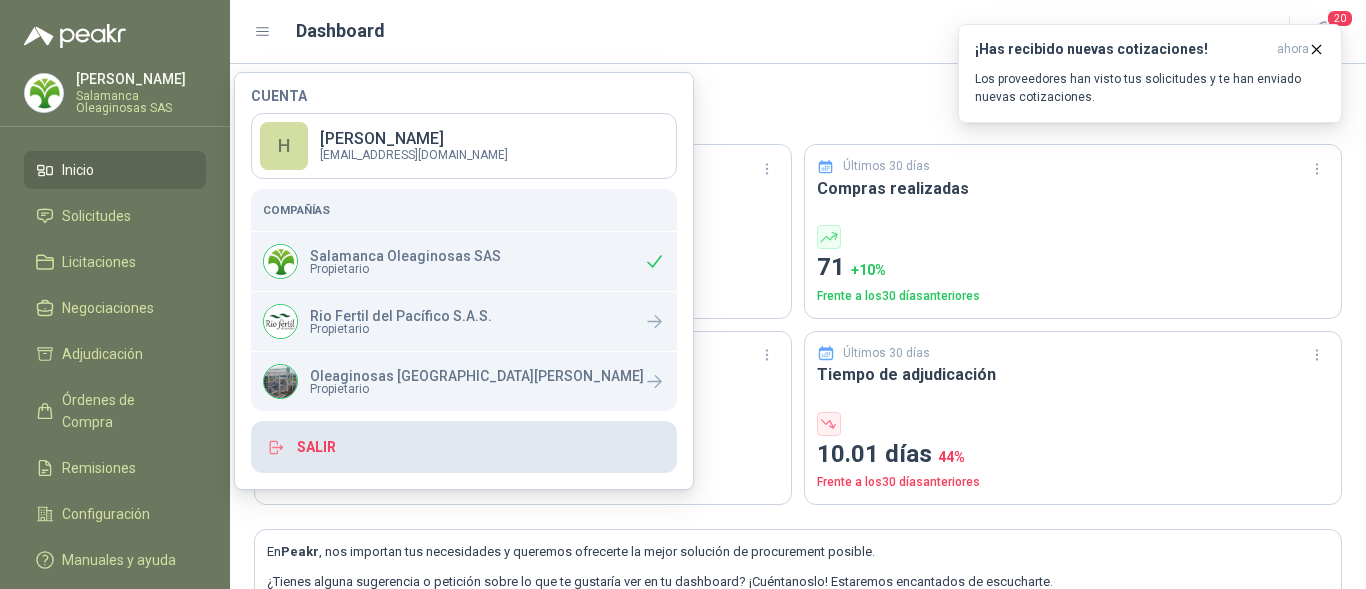 click on "Salir" at bounding box center [464, 447] 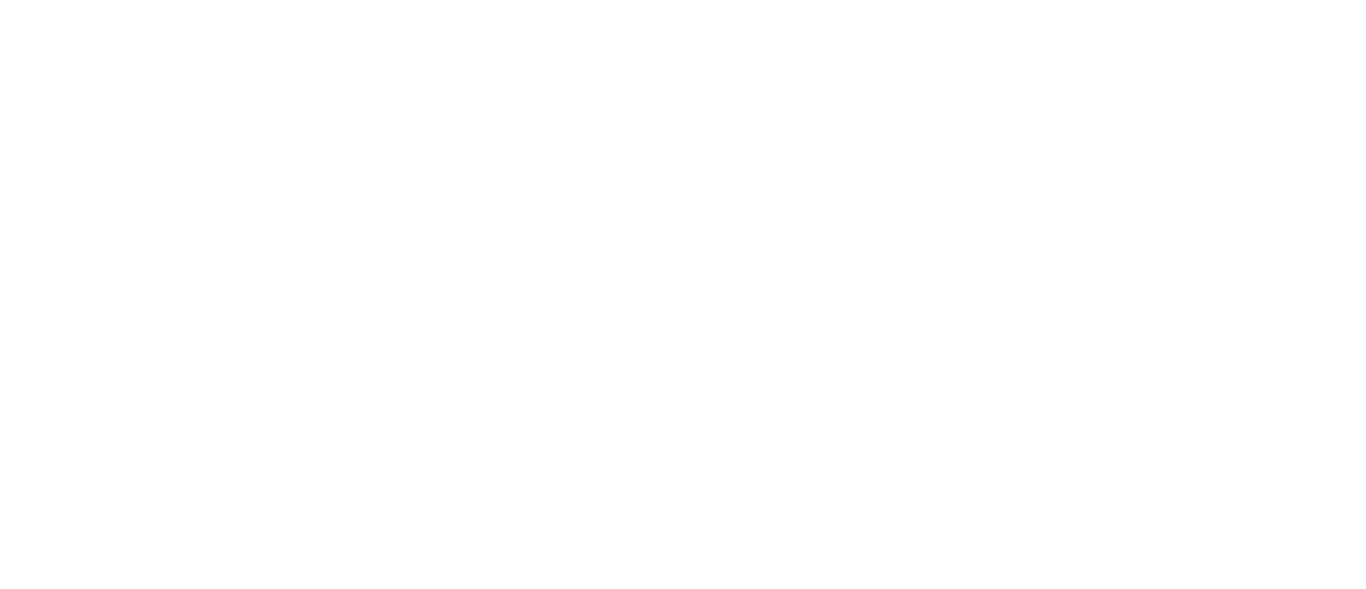 scroll, scrollTop: 0, scrollLeft: 0, axis: both 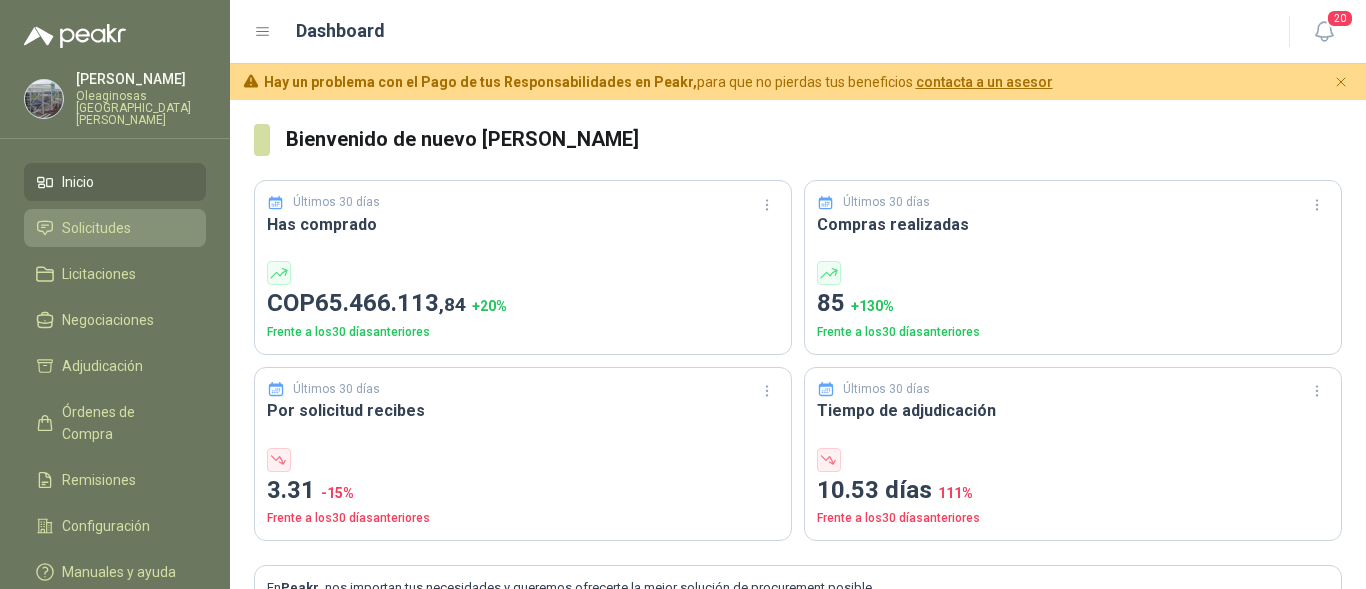 click on "Solicitudes" at bounding box center (96, 228) 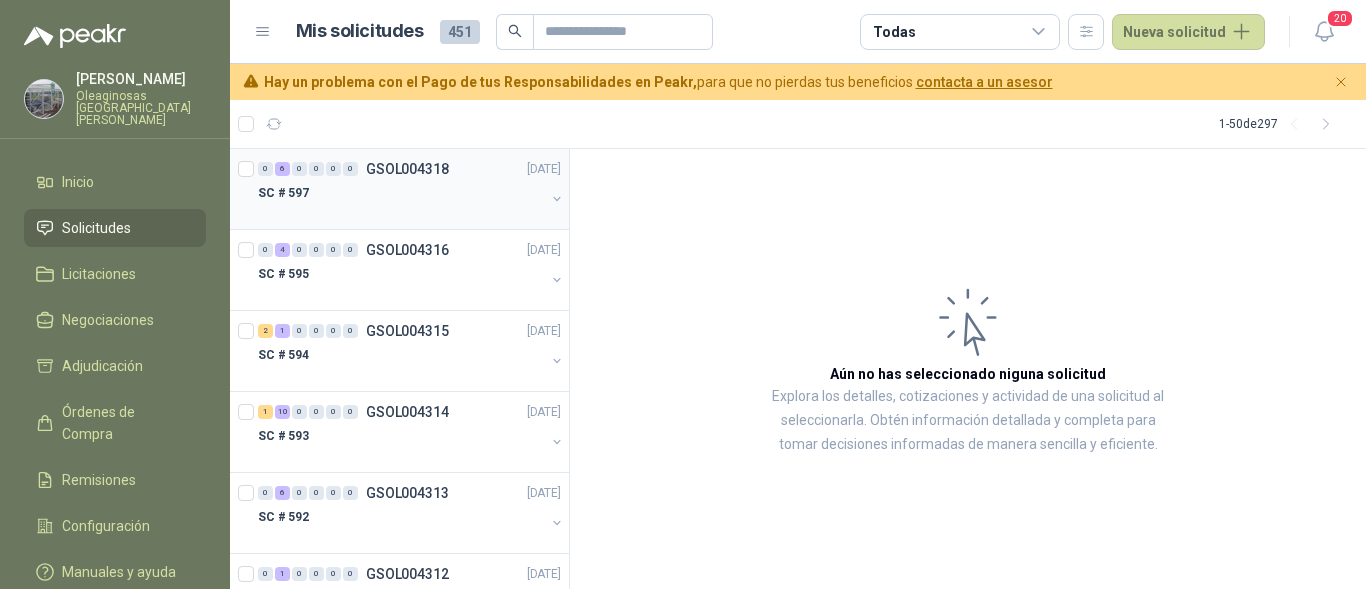 click on "SC # 597" at bounding box center (401, 193) 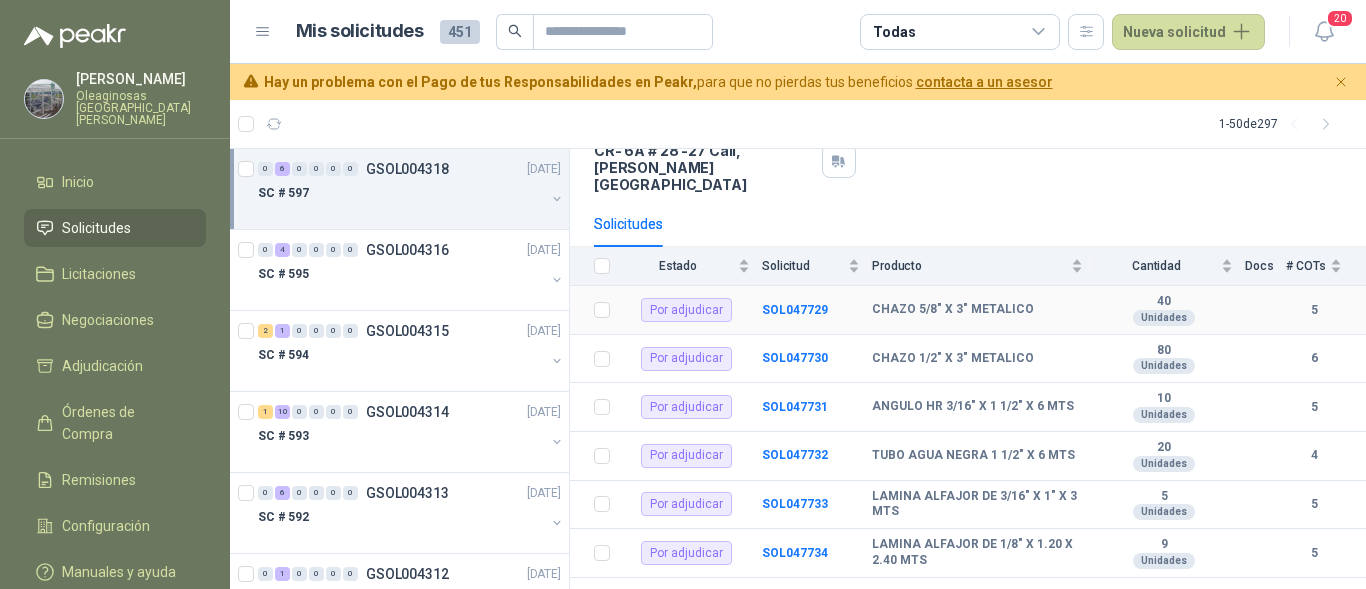 scroll, scrollTop: 155, scrollLeft: 0, axis: vertical 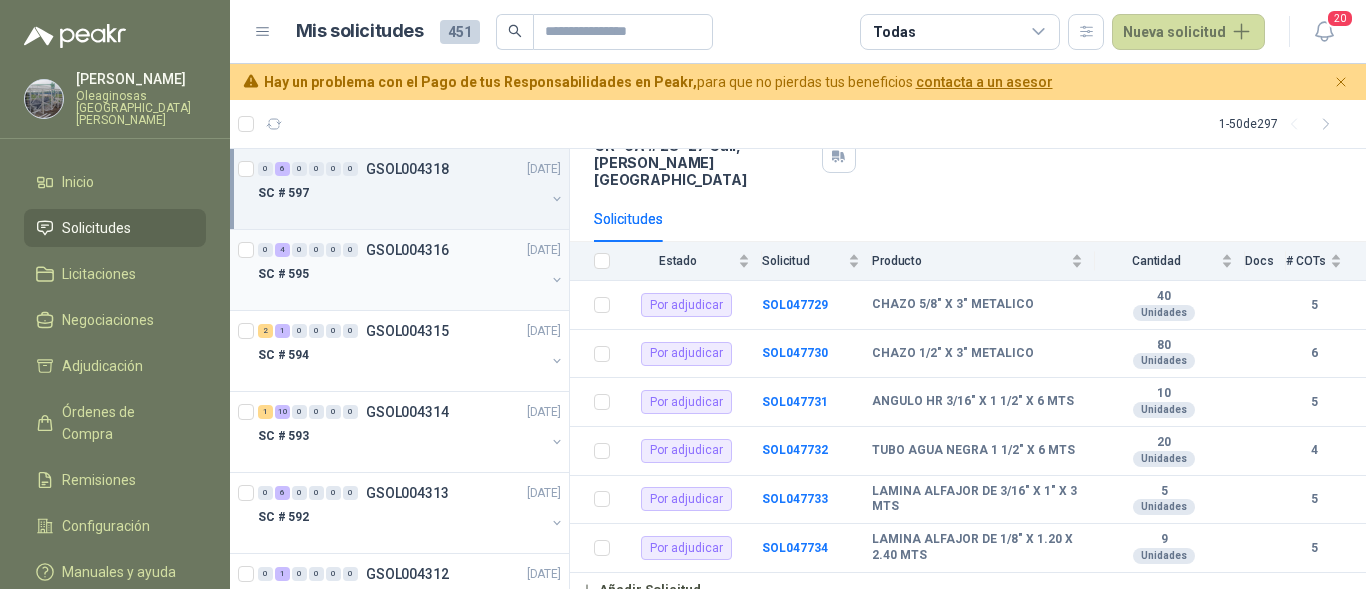 click on "SC # 595" at bounding box center [401, 274] 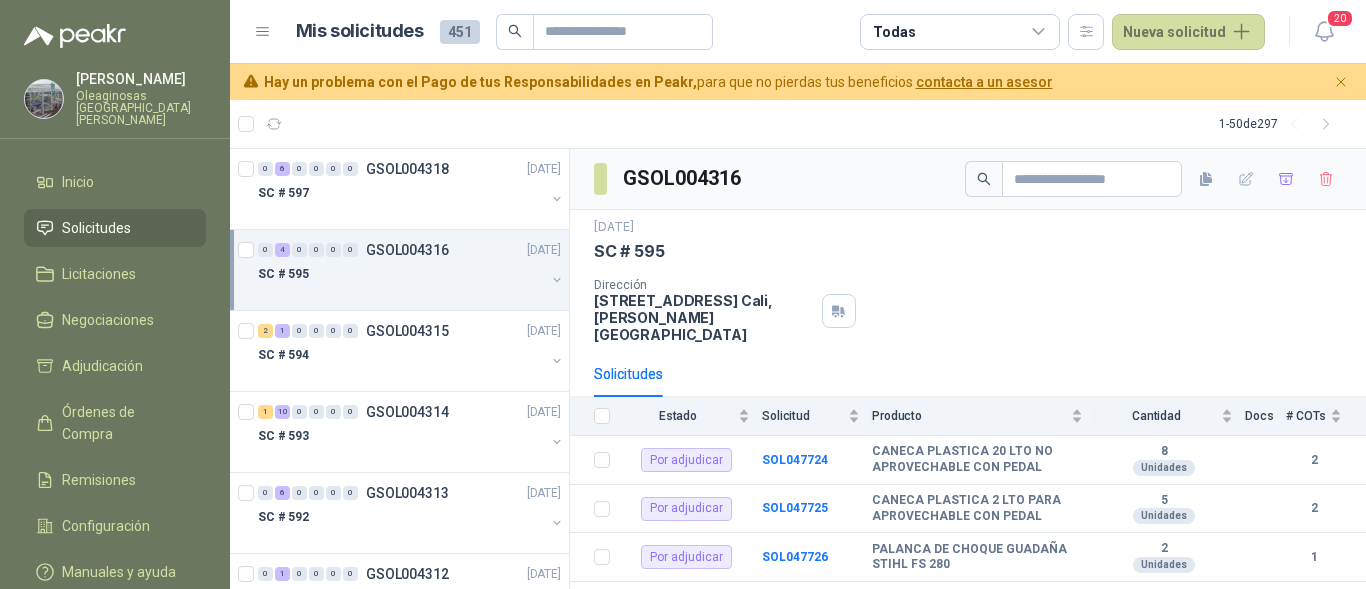 scroll, scrollTop: 73, scrollLeft: 0, axis: vertical 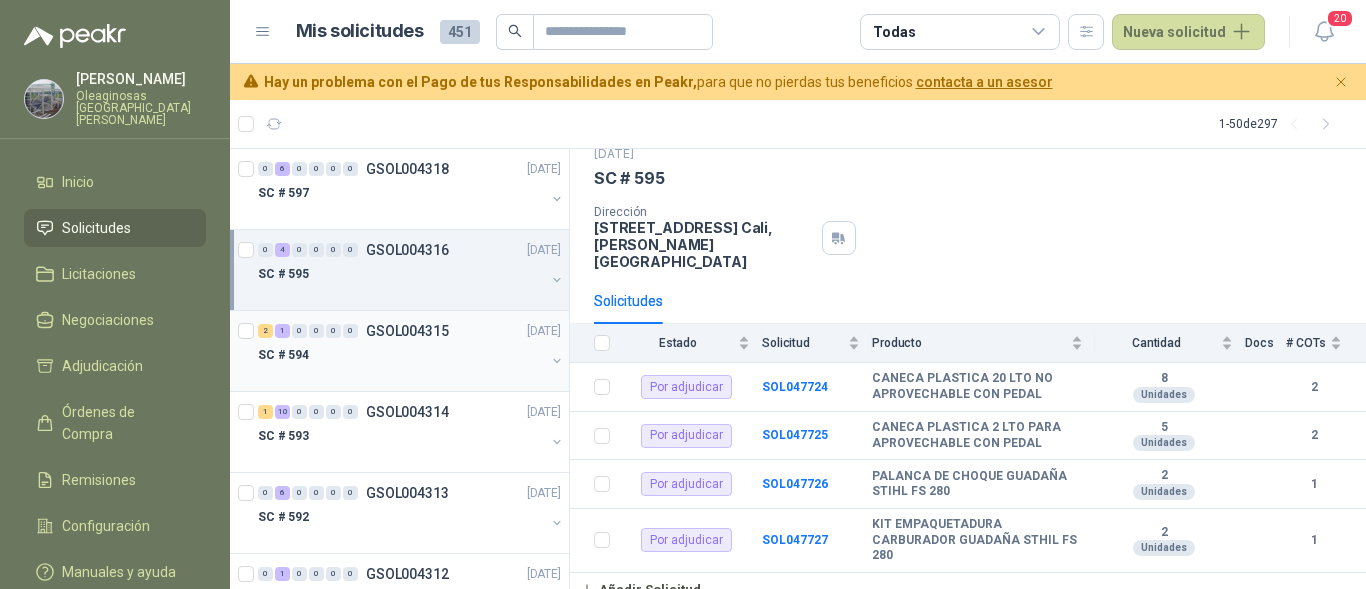 click on "SC # 594" at bounding box center [401, 355] 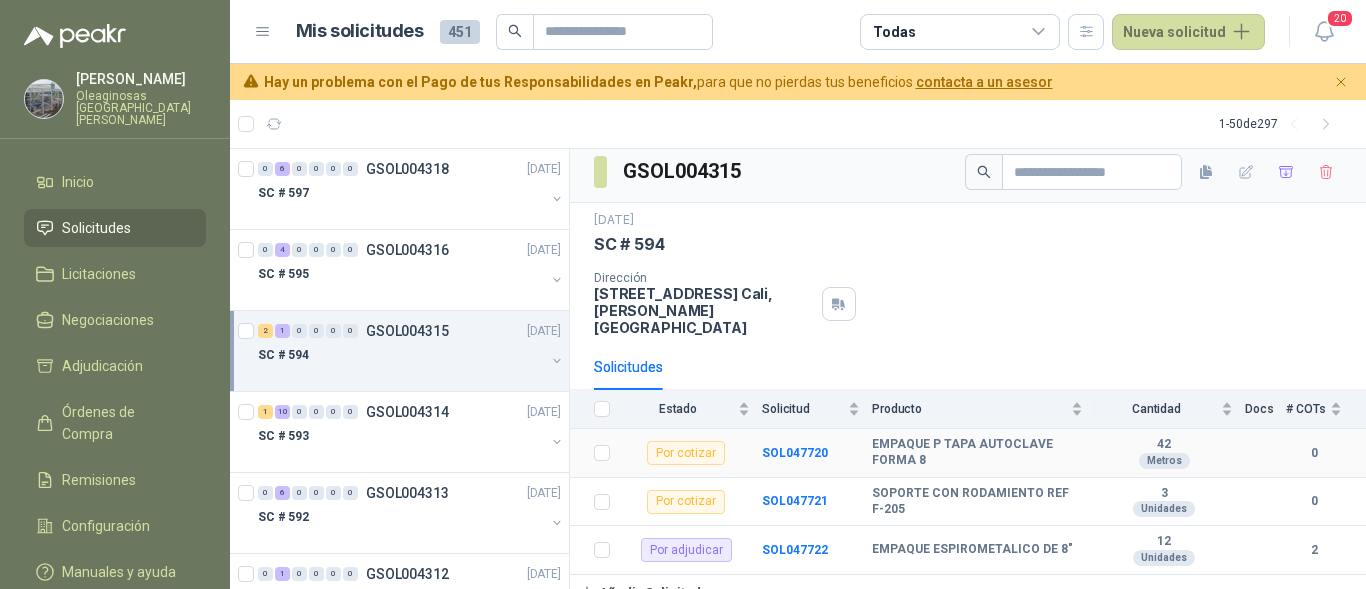scroll, scrollTop: 9, scrollLeft: 0, axis: vertical 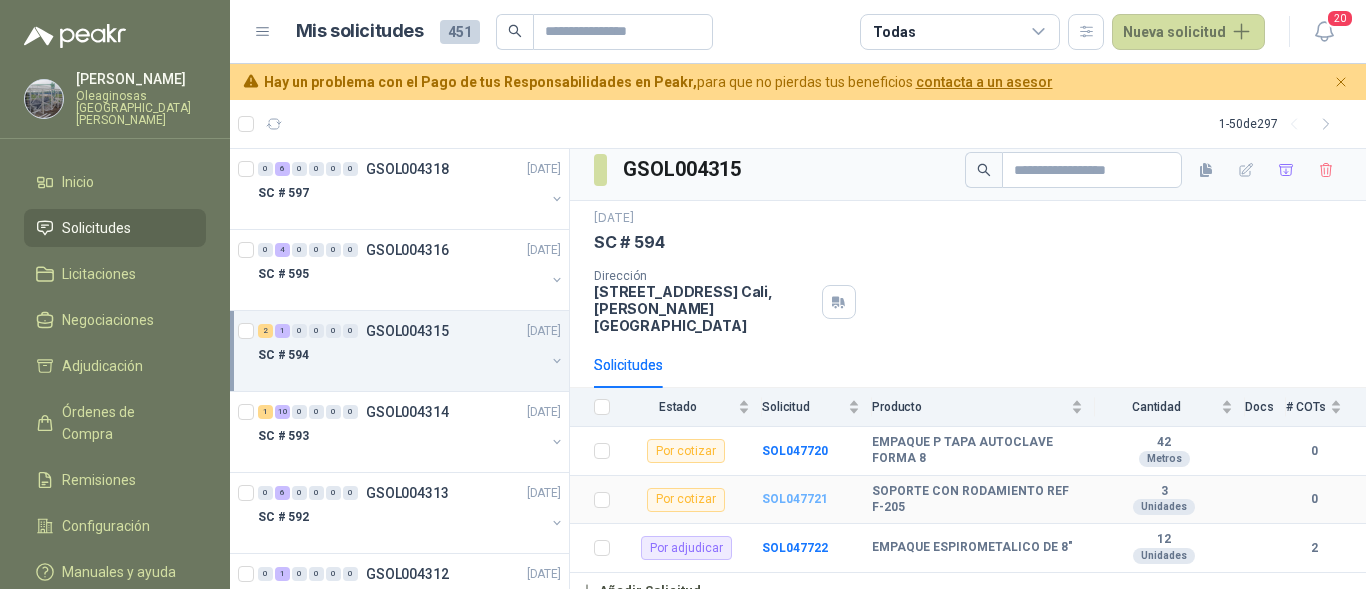 click on "SOL047721" at bounding box center [795, 499] 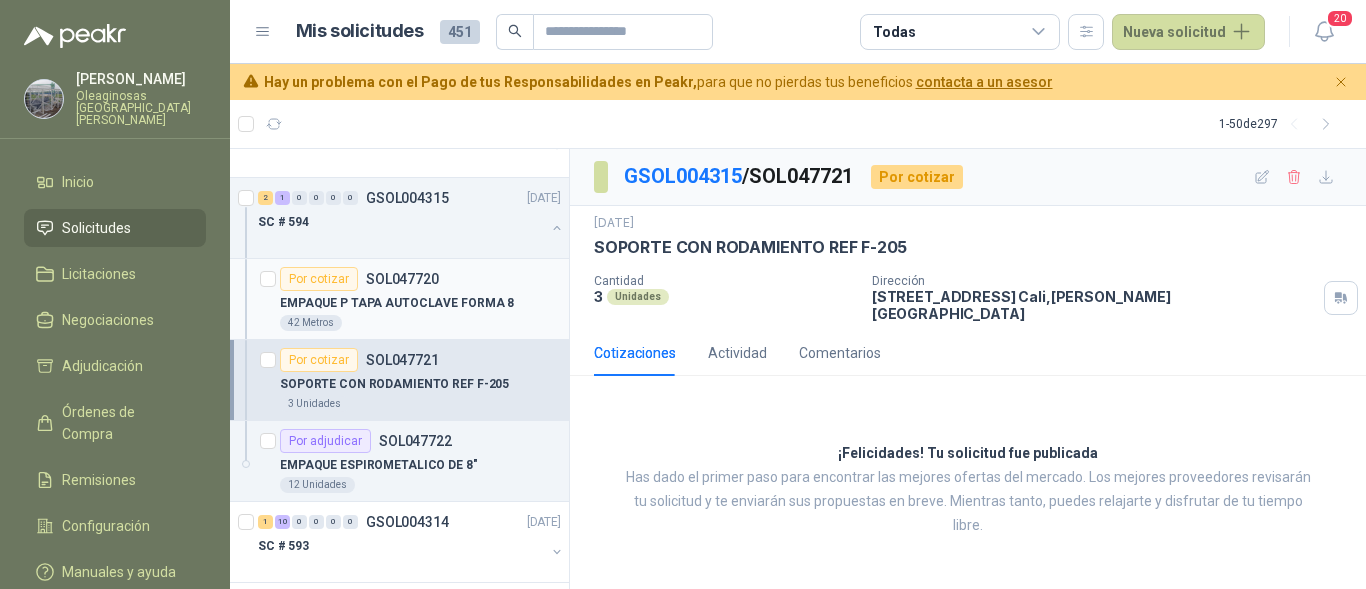 scroll, scrollTop: 200, scrollLeft: 0, axis: vertical 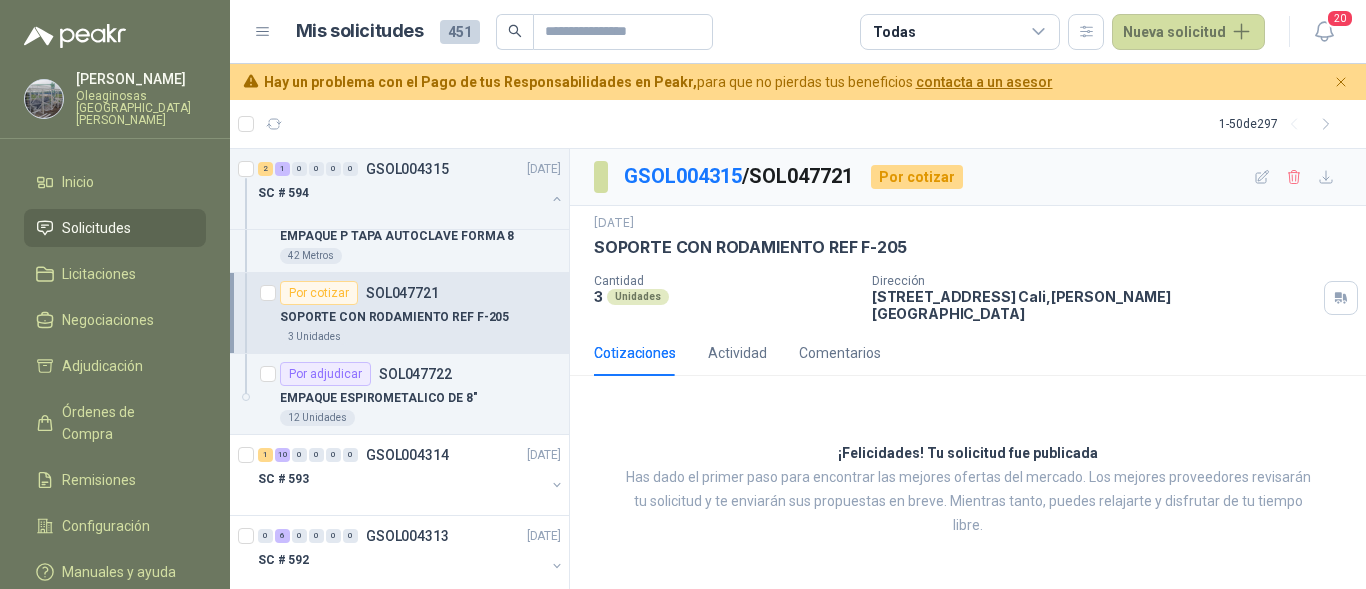 click on "3   Unidades" at bounding box center [420, 337] 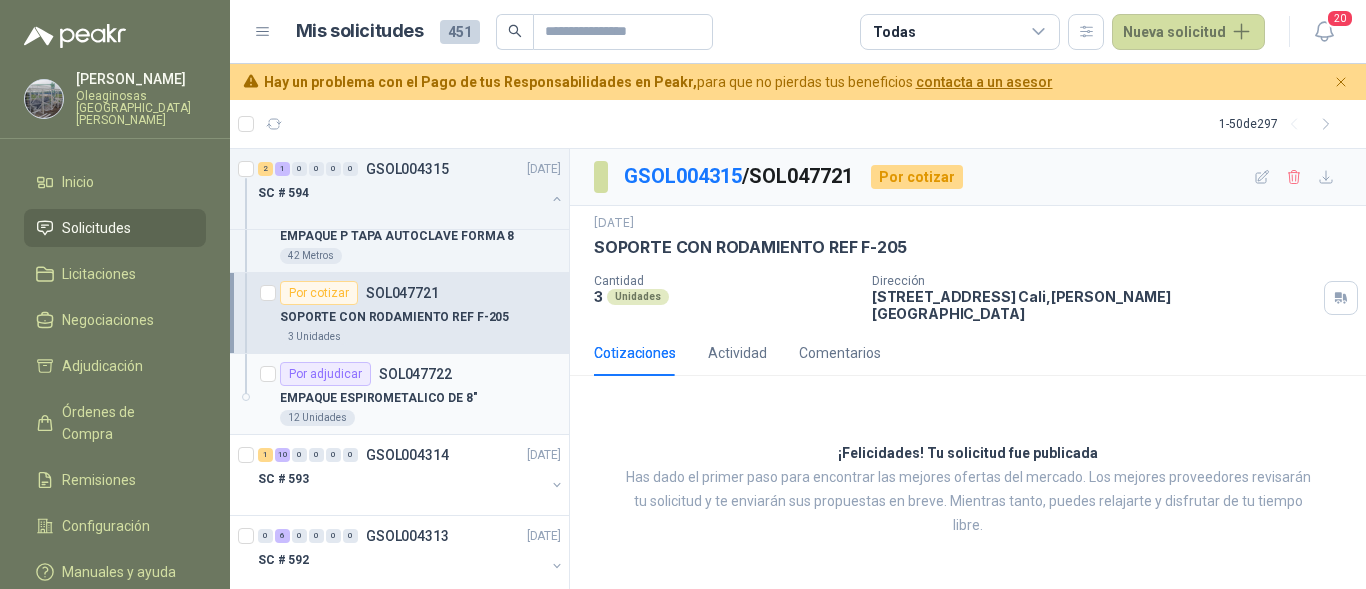 click on "EMPAQUE ESPIROMETALICO DE 8"" at bounding box center [379, 398] 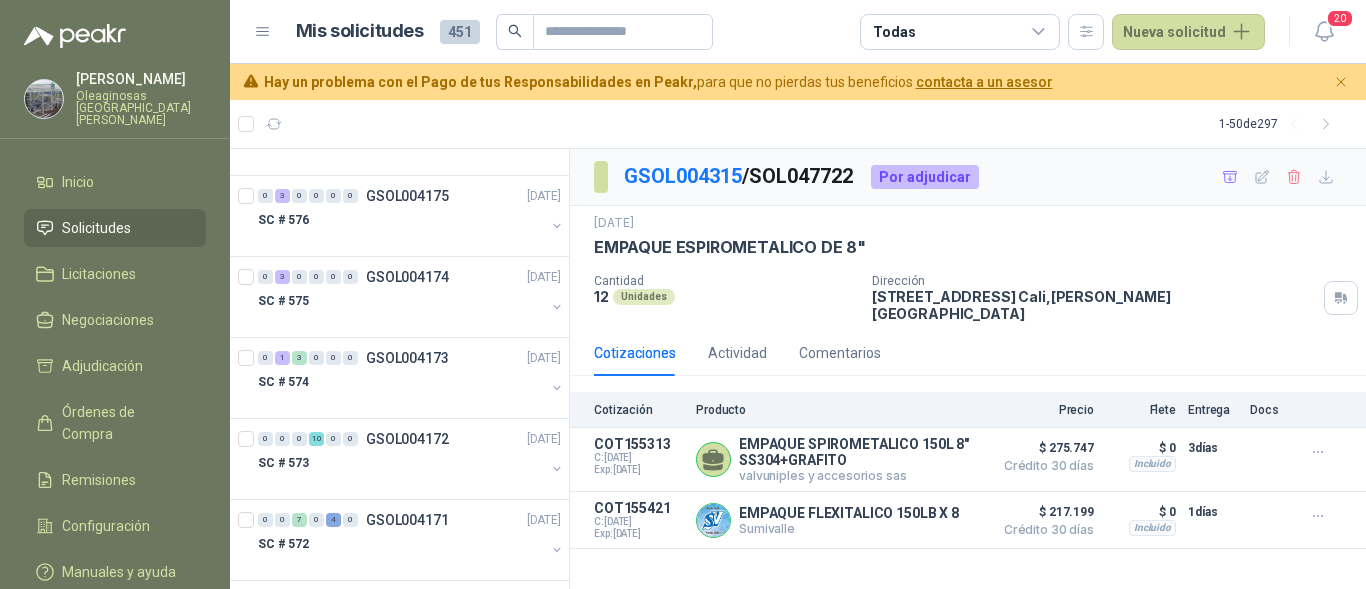 scroll, scrollTop: 1400, scrollLeft: 0, axis: vertical 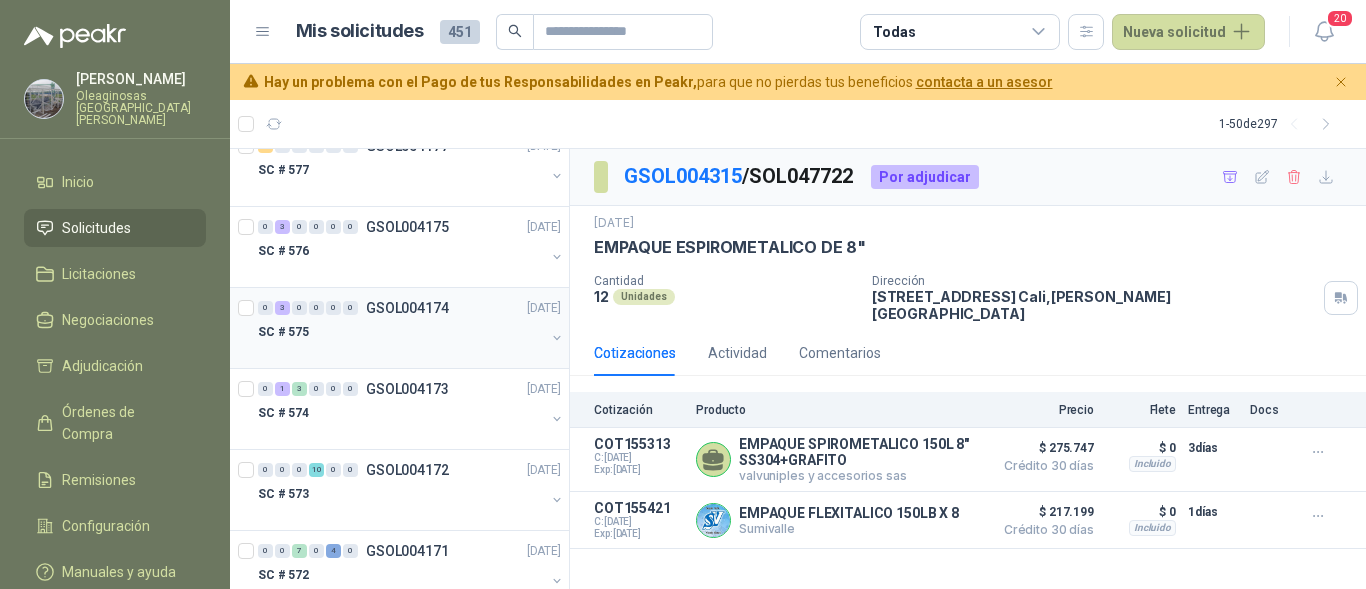 click on "SC # 575" at bounding box center (401, 332) 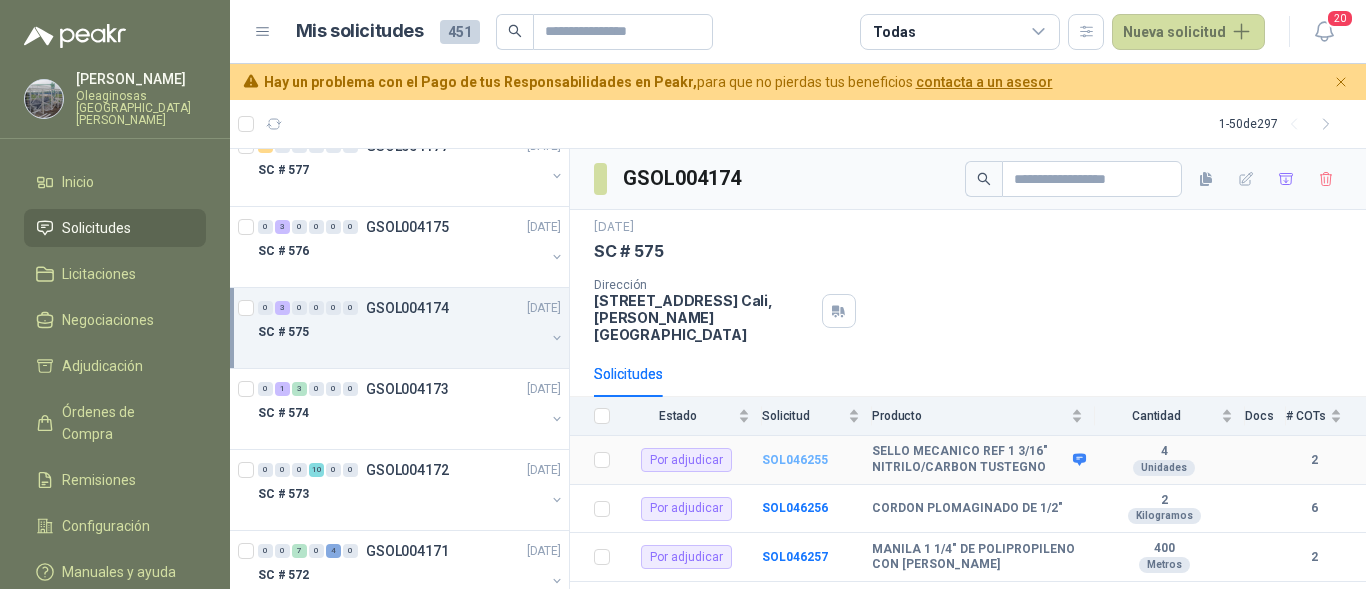 click on "SOL046255" at bounding box center (795, 460) 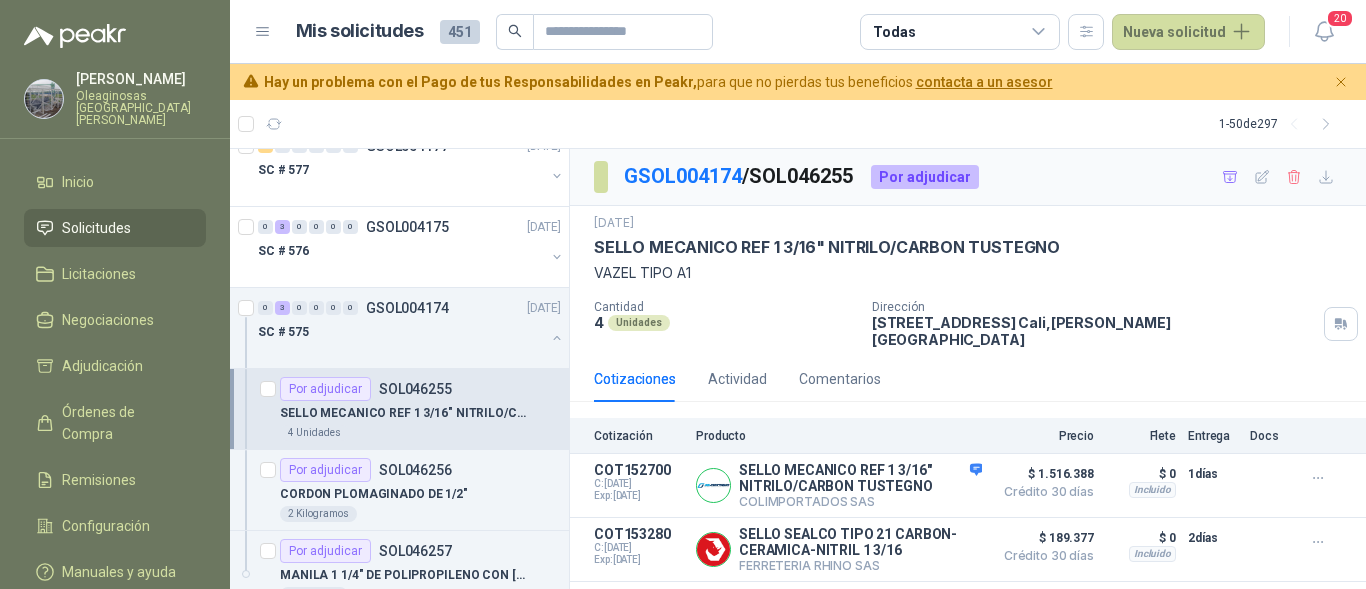 click on "1 - 50  de  297" at bounding box center [798, 124] 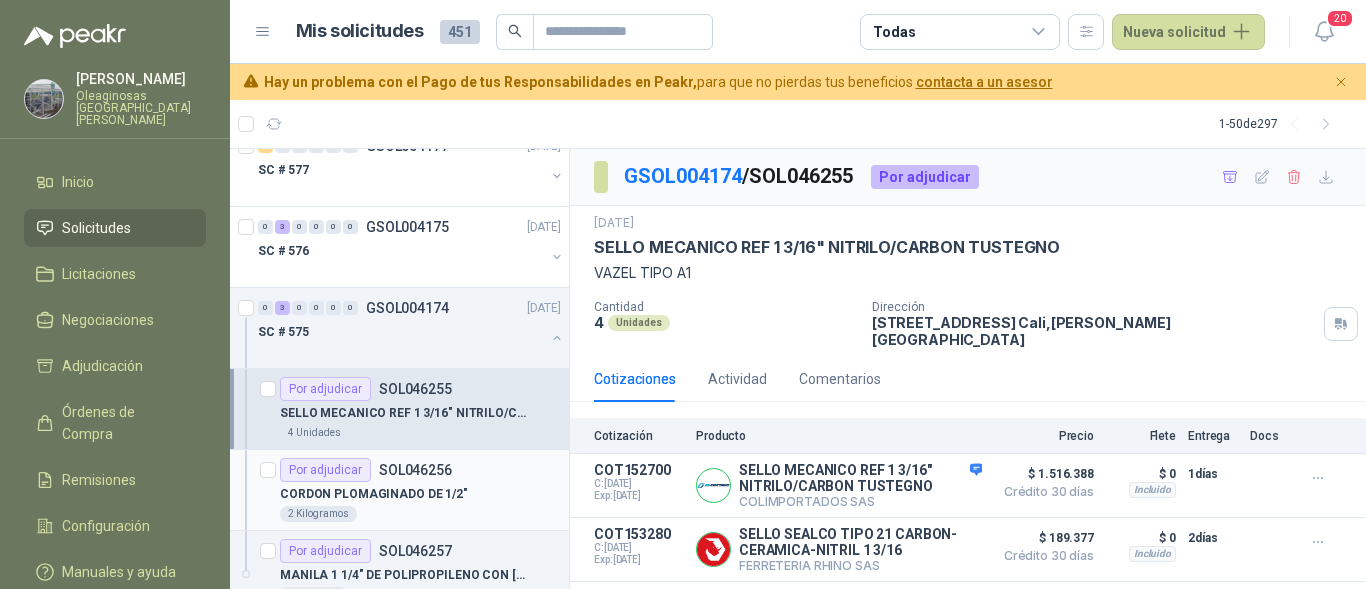 click on "CORDON PLOMAGINADO DE 1/2"" at bounding box center (374, 494) 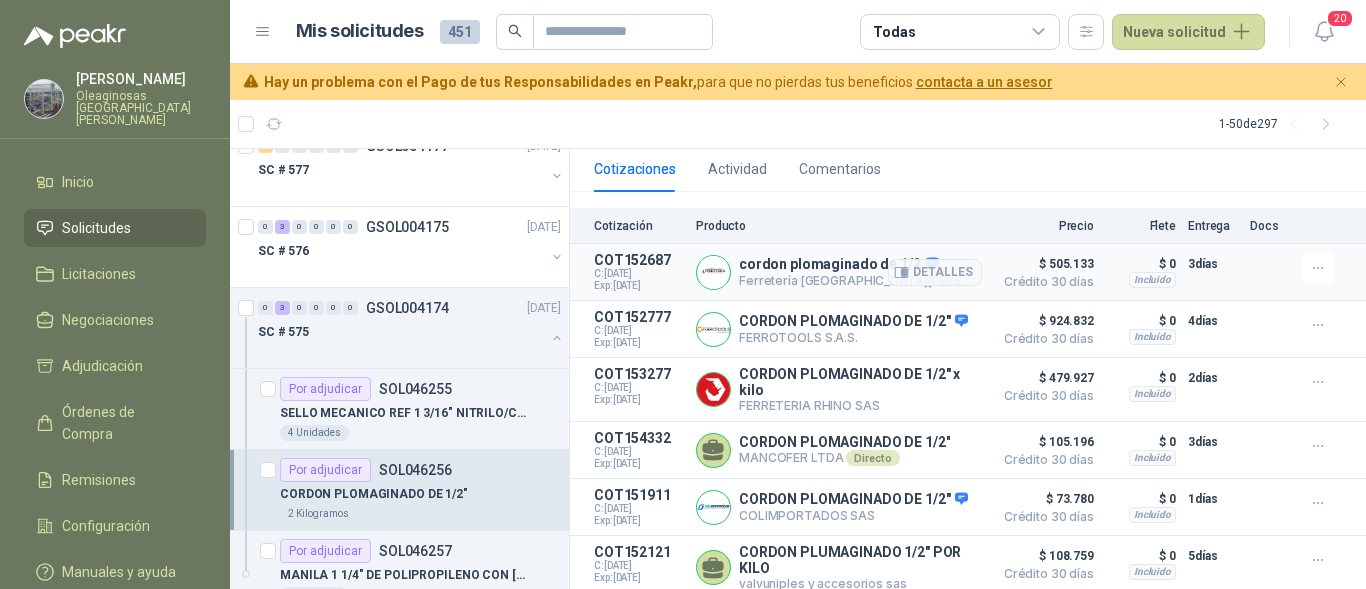 scroll, scrollTop: 188, scrollLeft: 0, axis: vertical 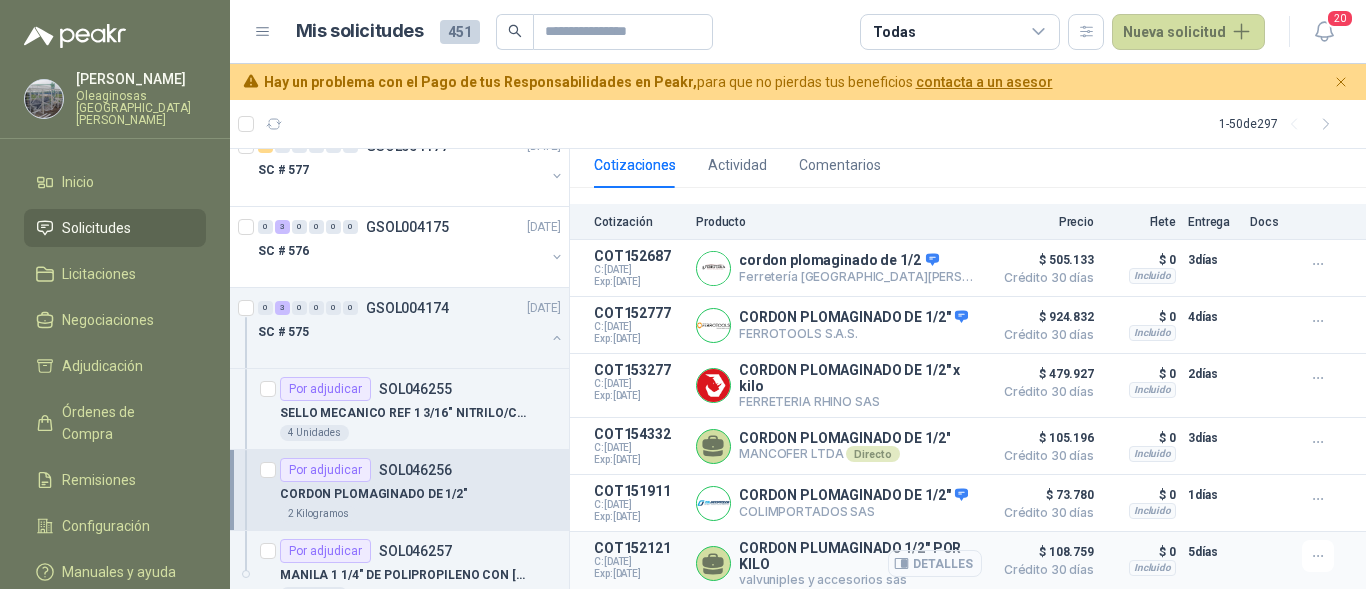click on "Detalles" at bounding box center [935, 563] 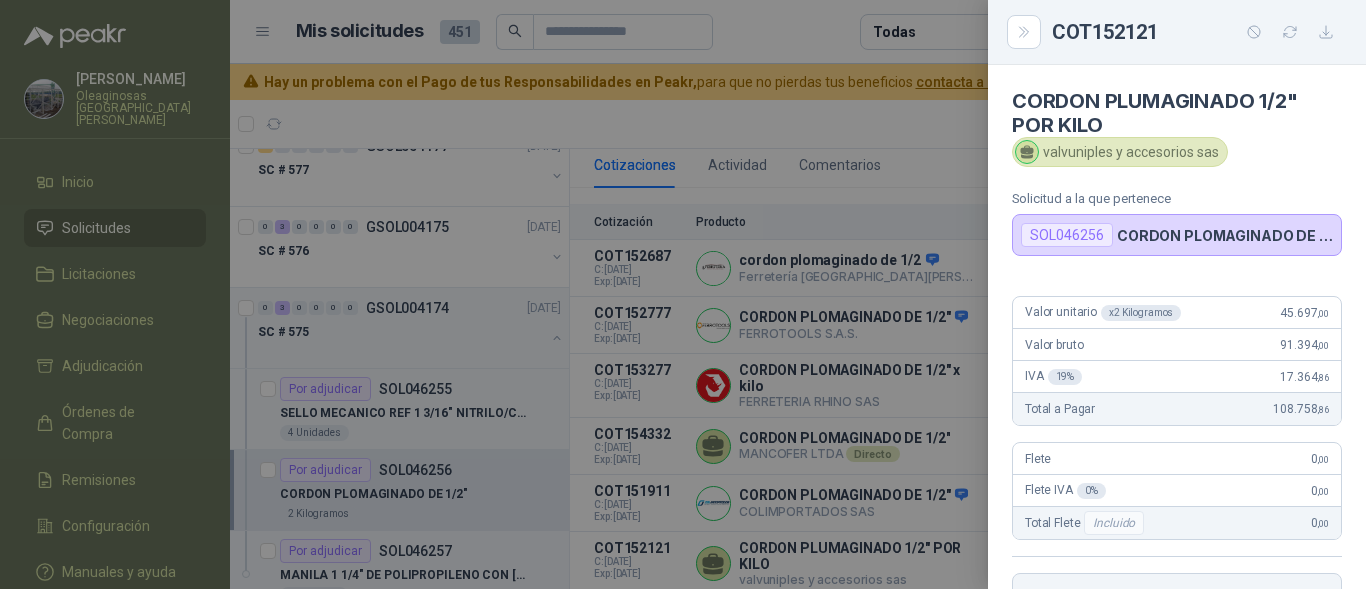 click at bounding box center [683, 294] 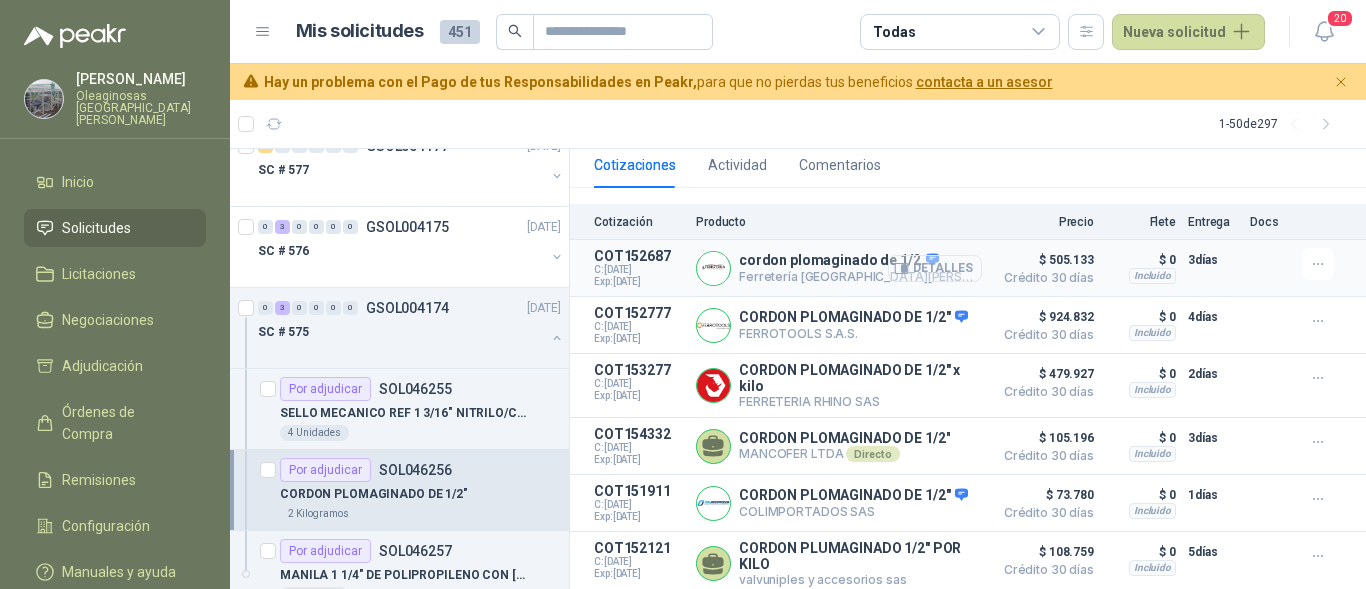 click on "Detalles" at bounding box center (935, 268) 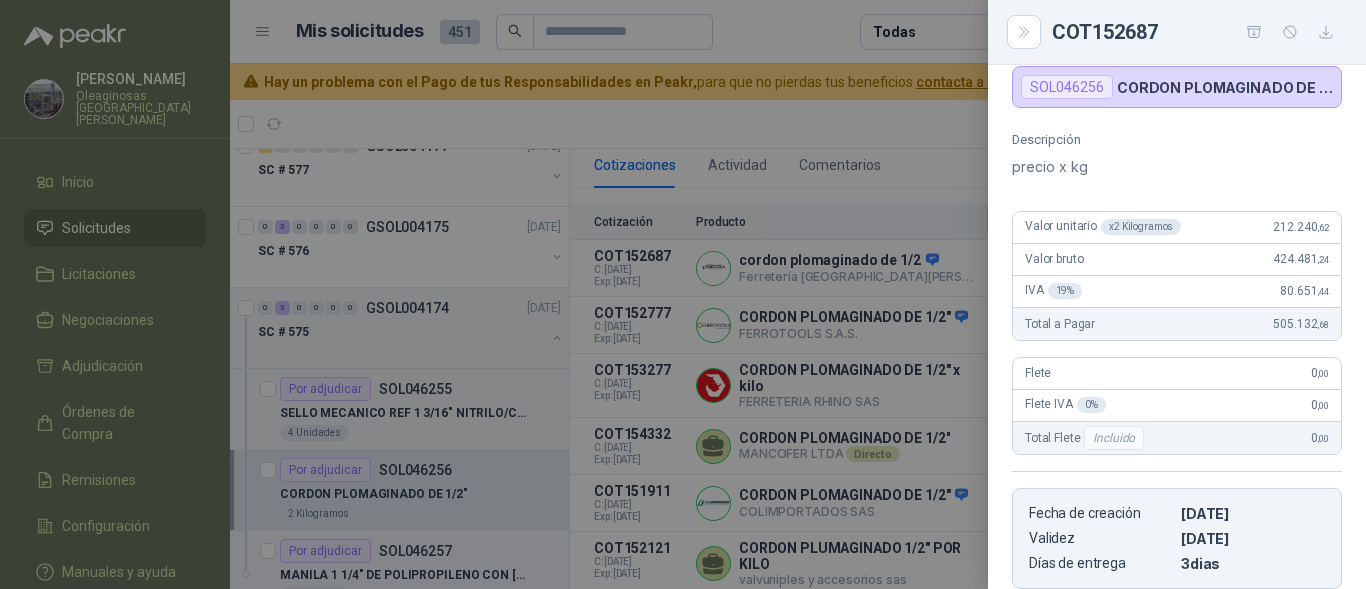 scroll, scrollTop: 100, scrollLeft: 0, axis: vertical 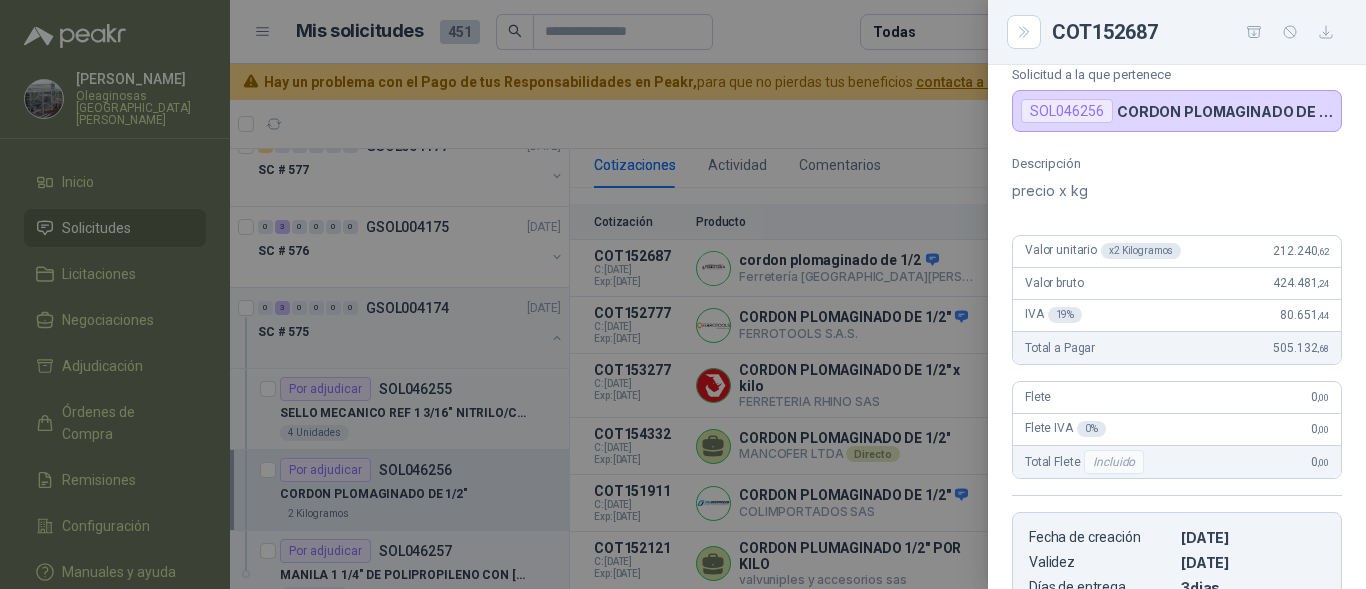 click at bounding box center (683, 294) 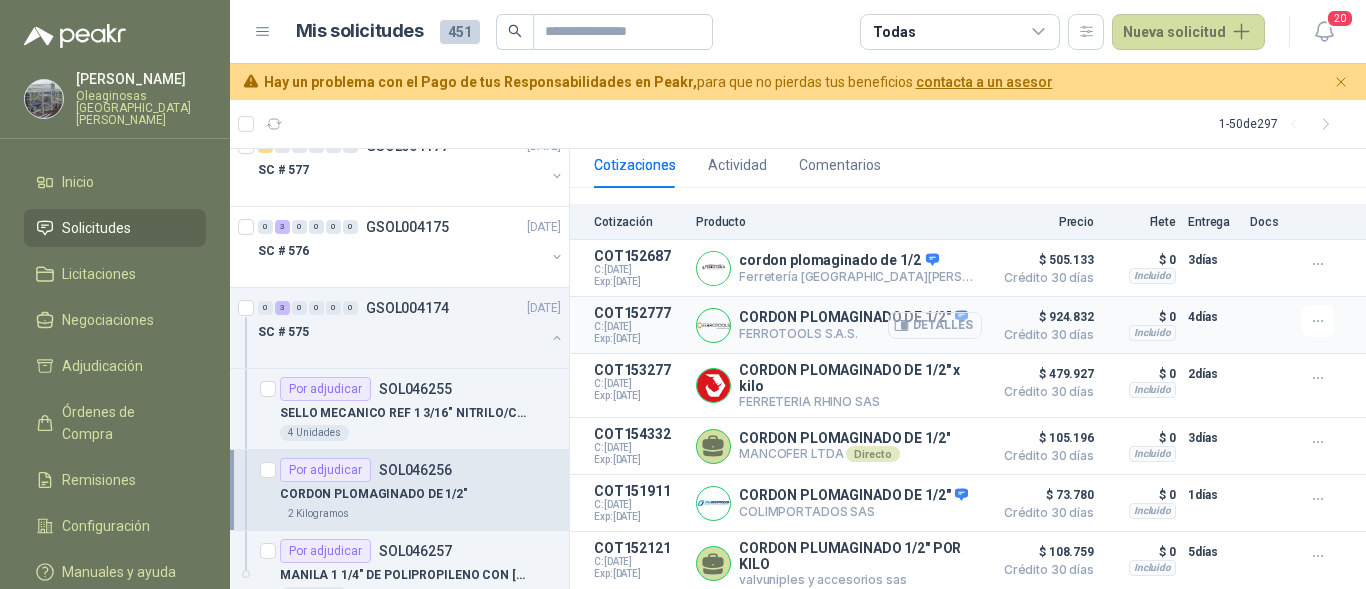 click on "Detalles" at bounding box center [935, 325] 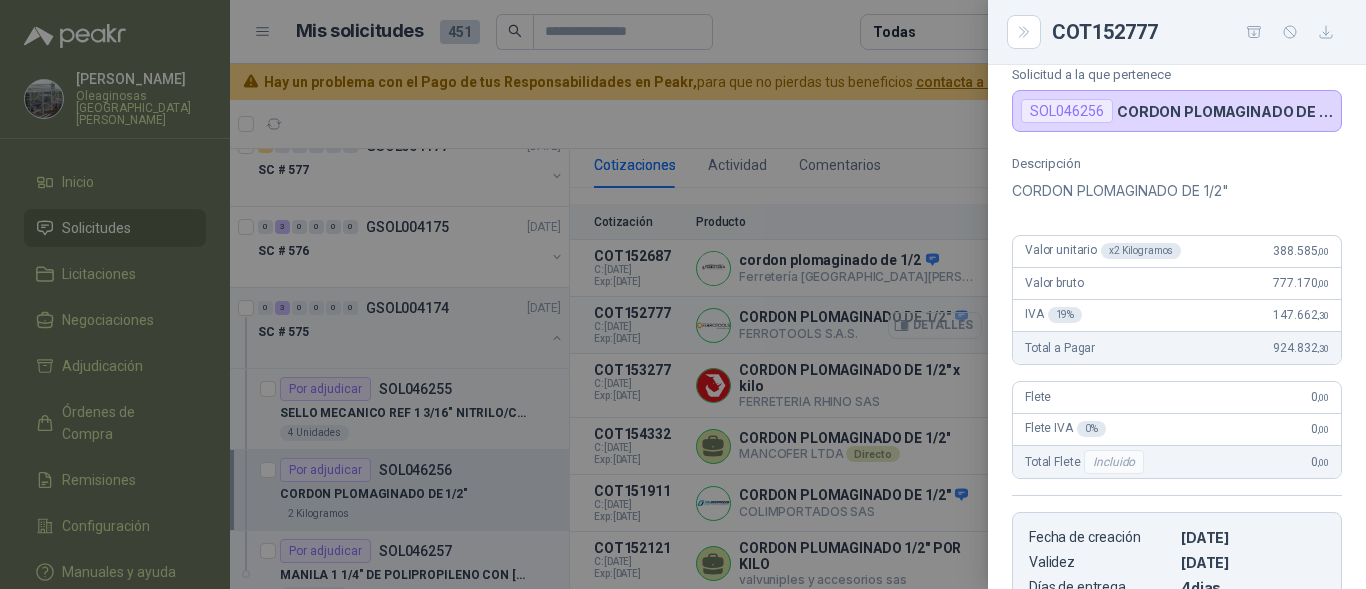 scroll, scrollTop: 124, scrollLeft: 0, axis: vertical 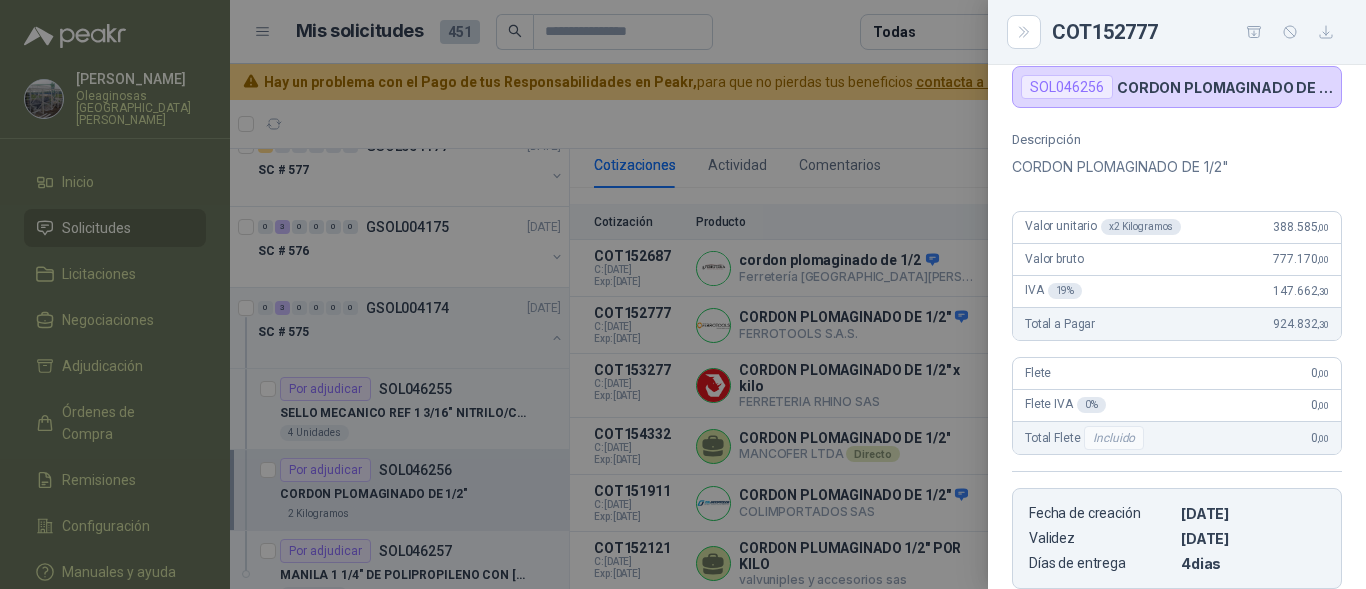 click at bounding box center (683, 294) 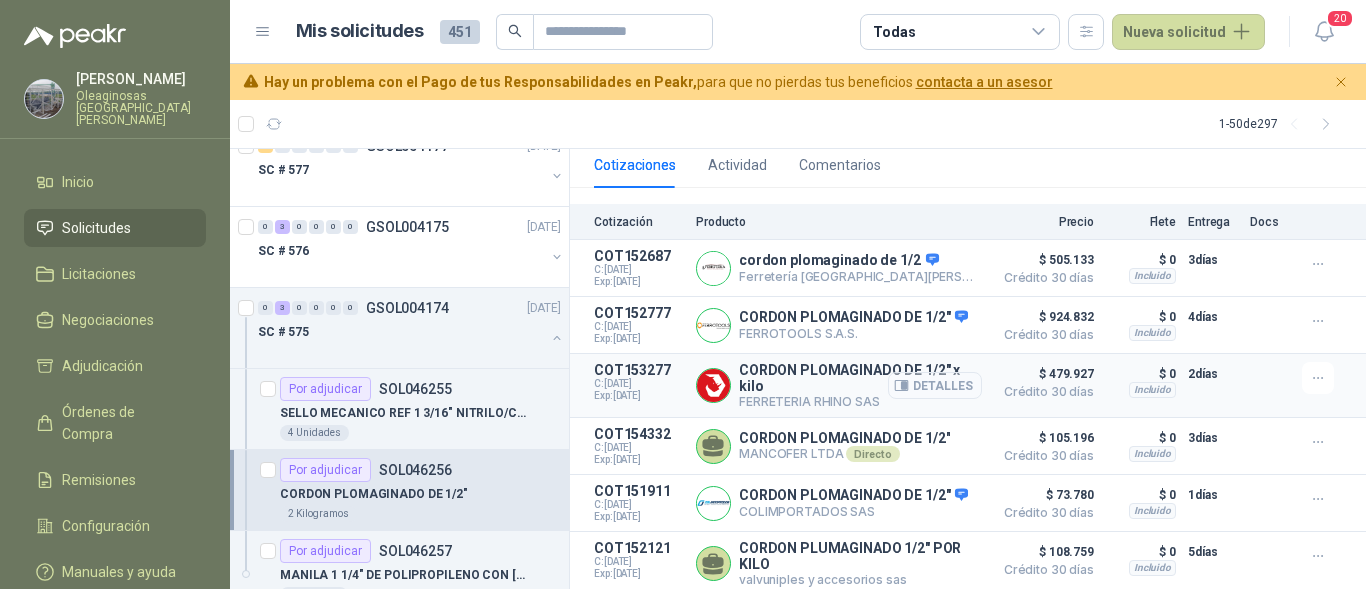 click on "Detalles" at bounding box center (935, 385) 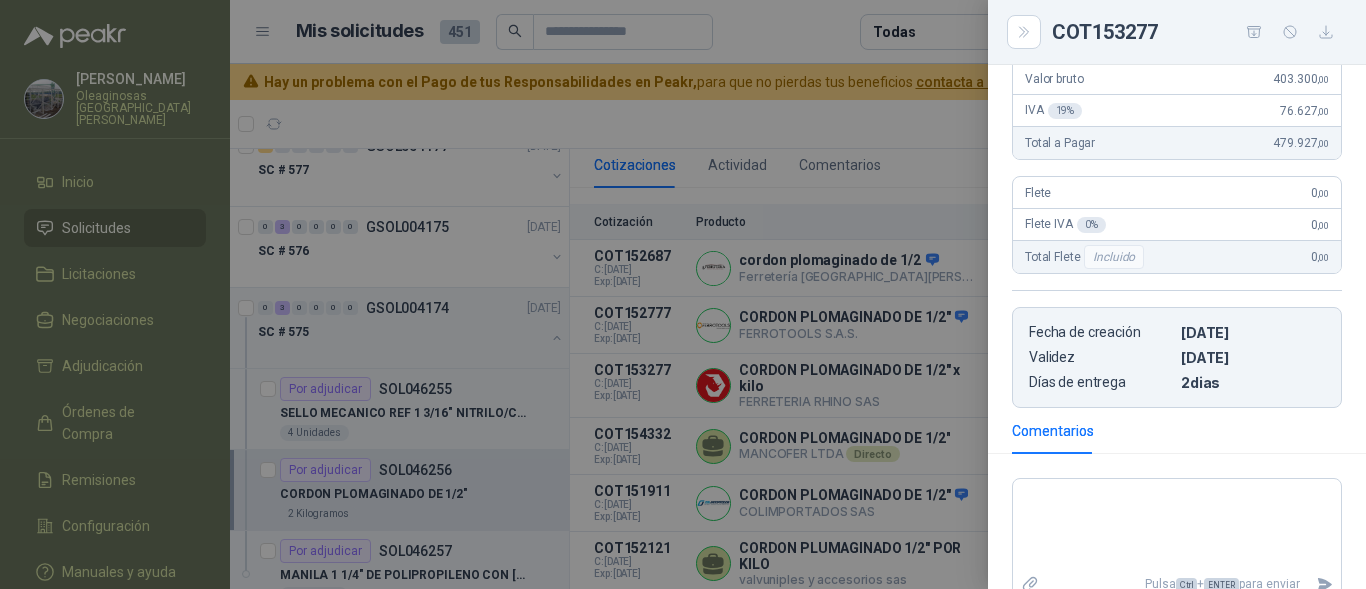 scroll, scrollTop: 246, scrollLeft: 0, axis: vertical 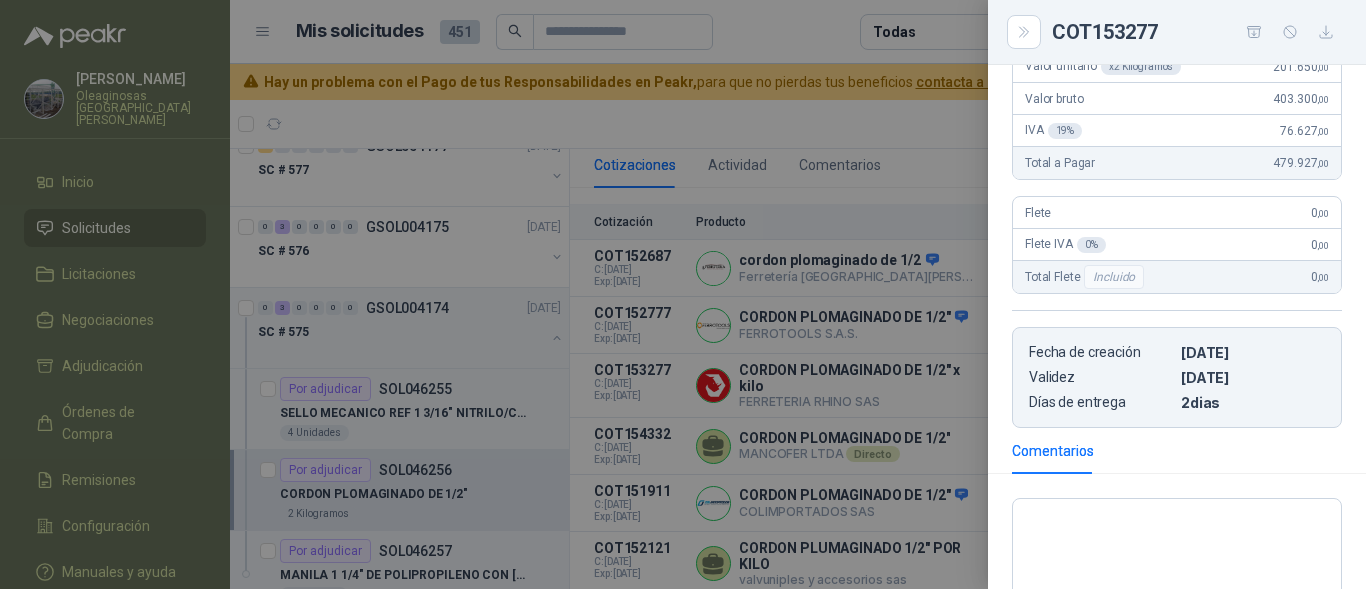 click at bounding box center [683, 294] 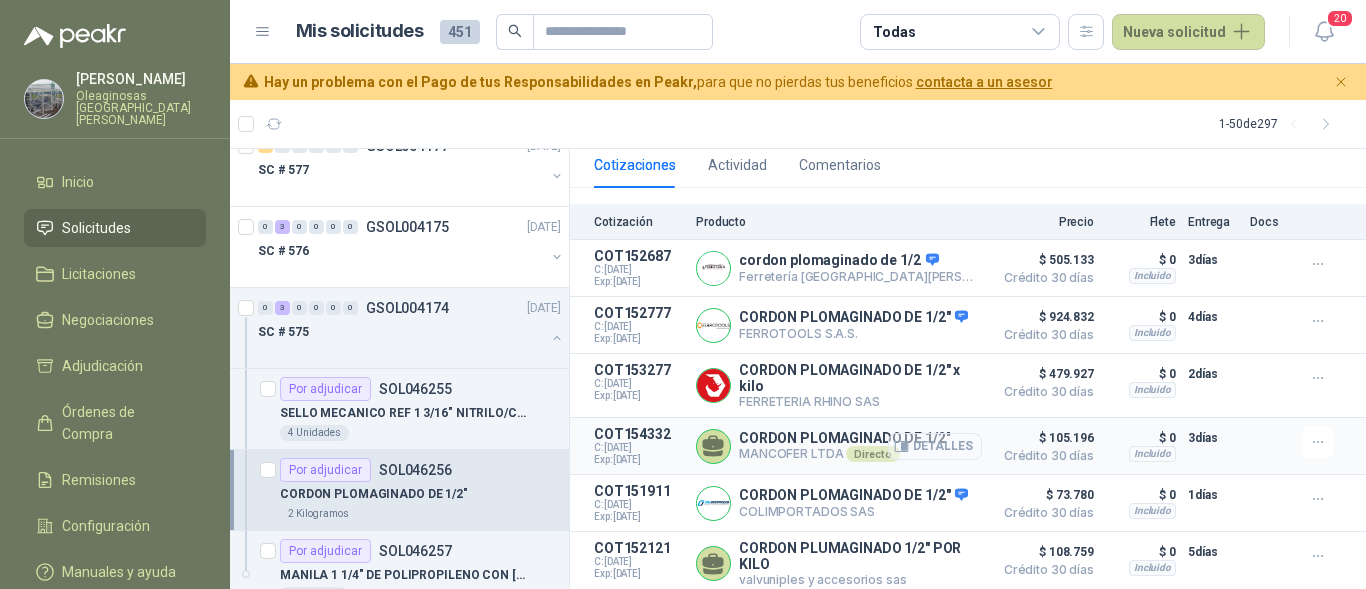 click on "Detalles" at bounding box center [935, 446] 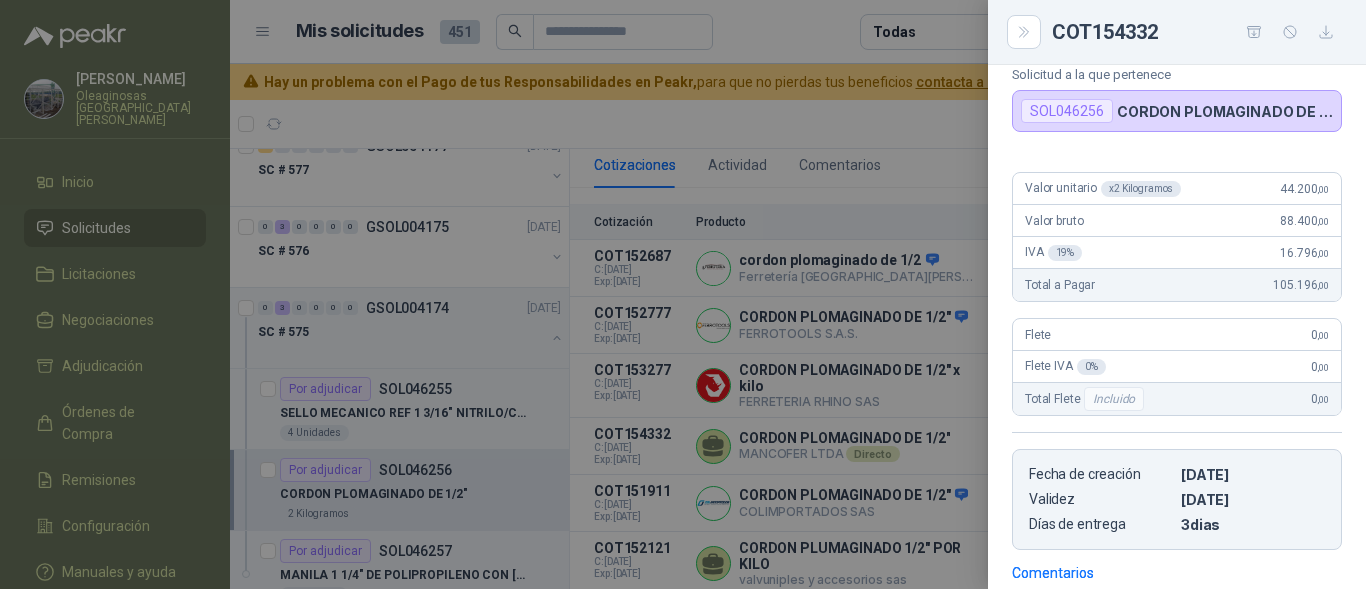 scroll, scrollTop: 200, scrollLeft: 0, axis: vertical 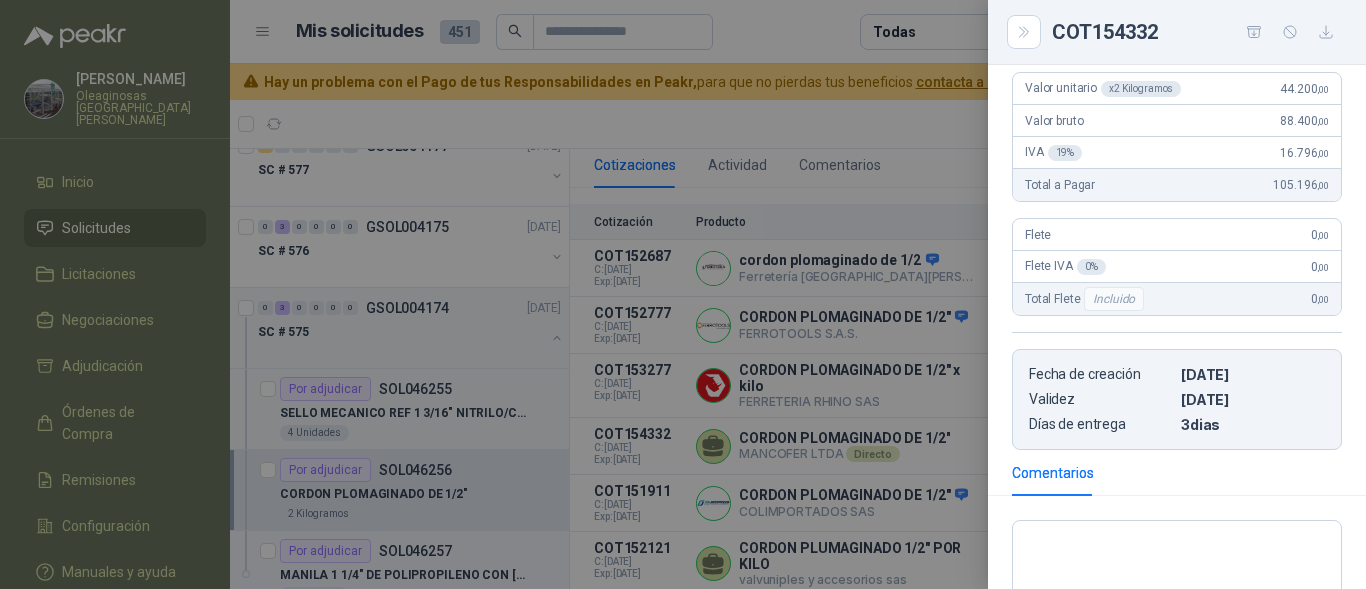 click at bounding box center (683, 294) 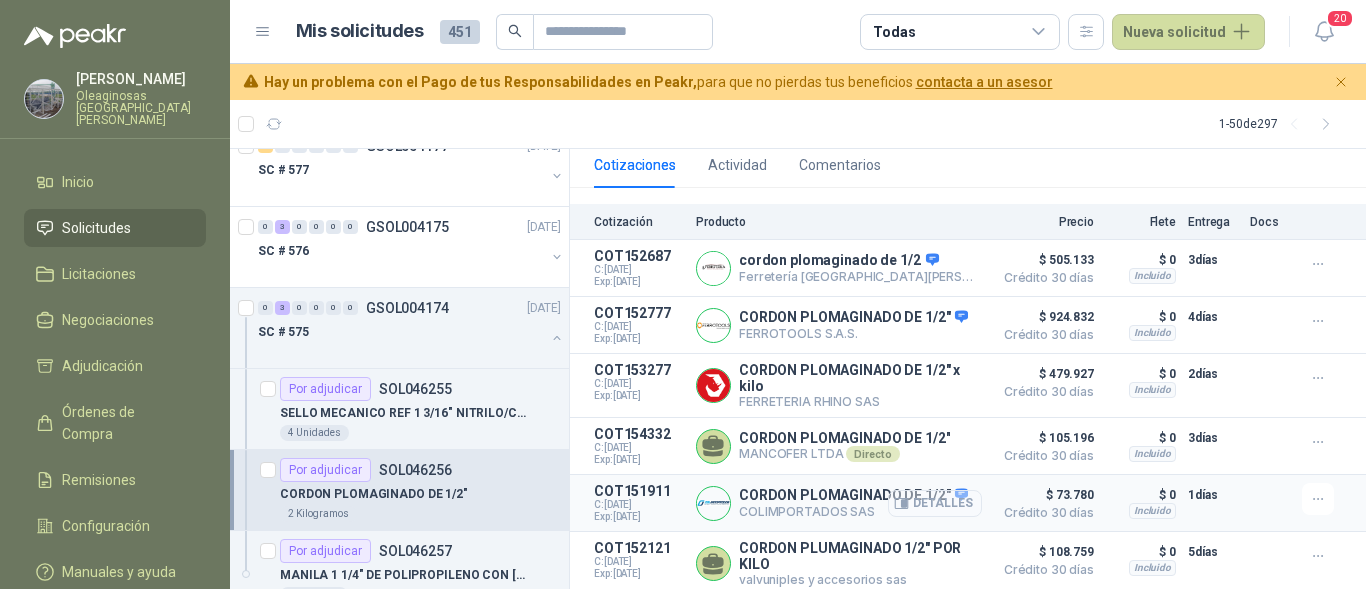 click on "Detalles" at bounding box center [935, 503] 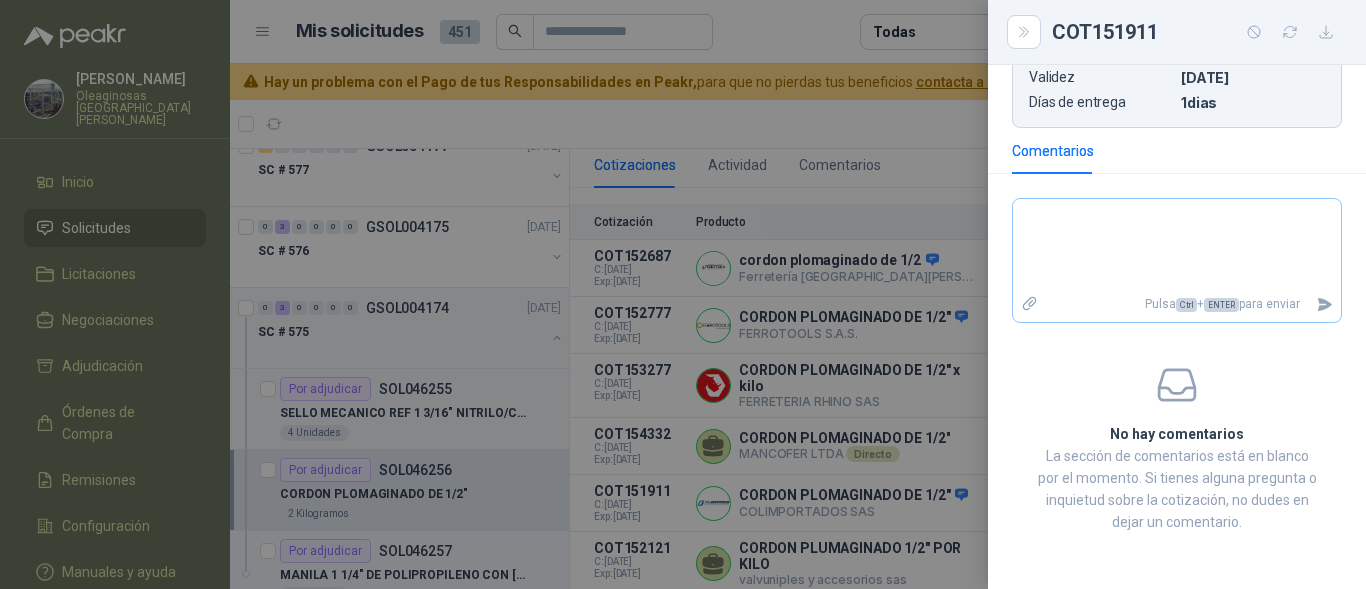 scroll, scrollTop: 609, scrollLeft: 0, axis: vertical 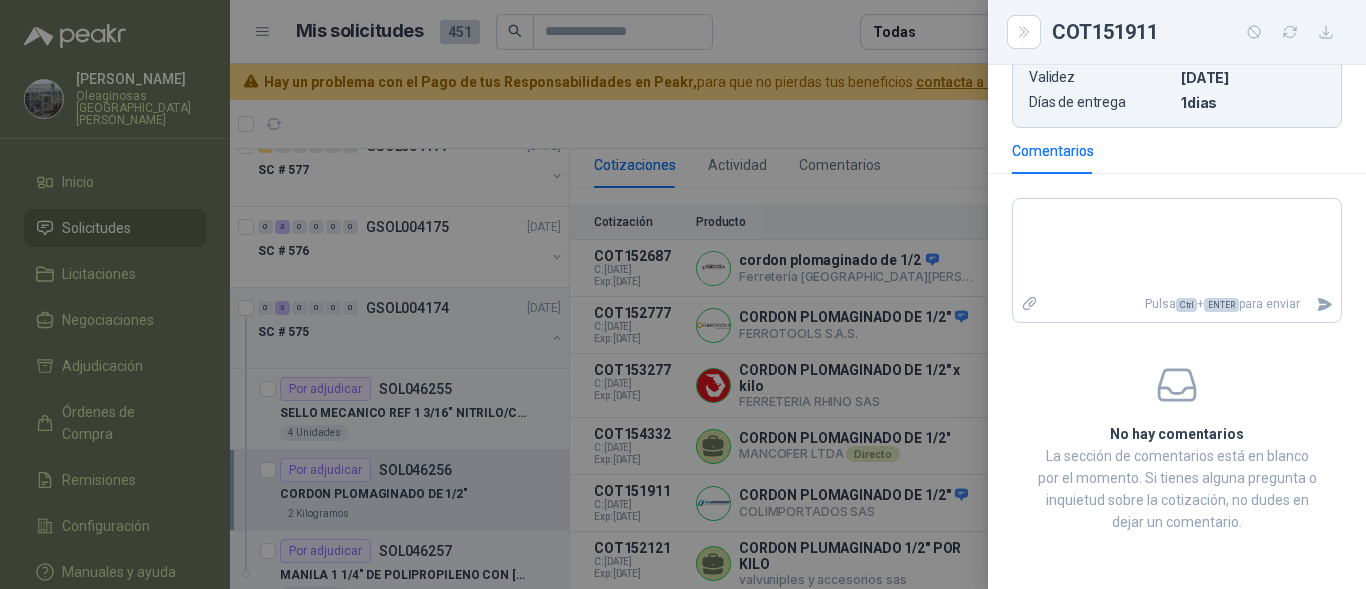 click at bounding box center (683, 294) 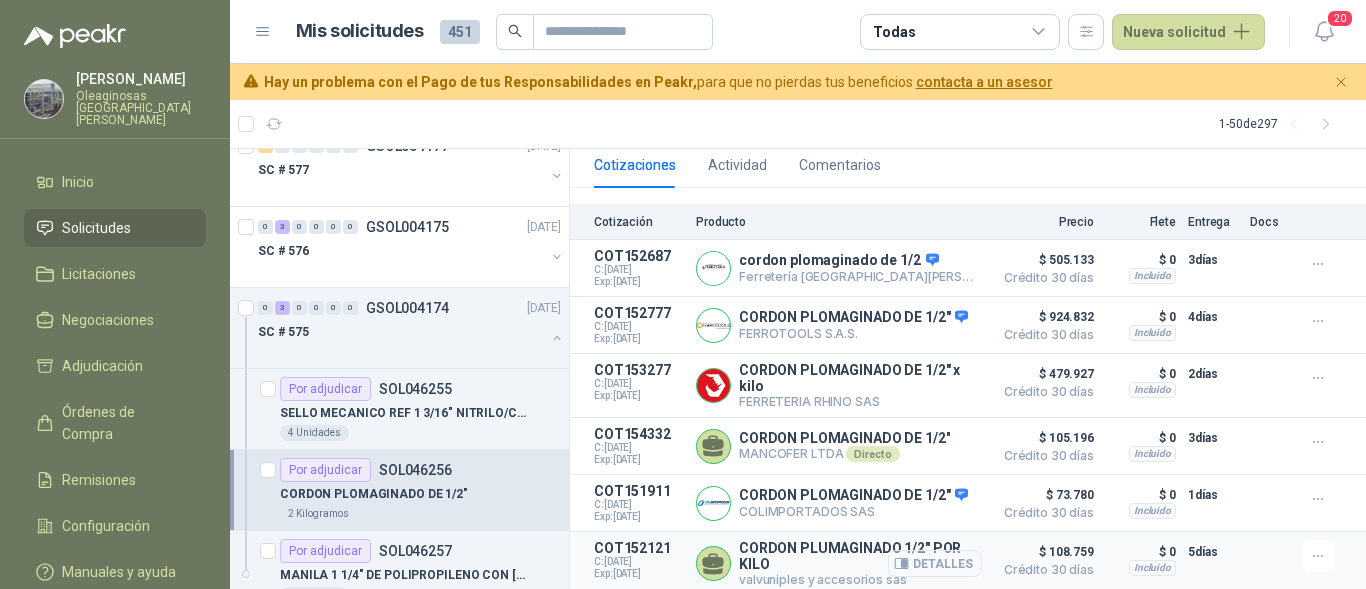 click on "Detalles" at bounding box center (935, 563) 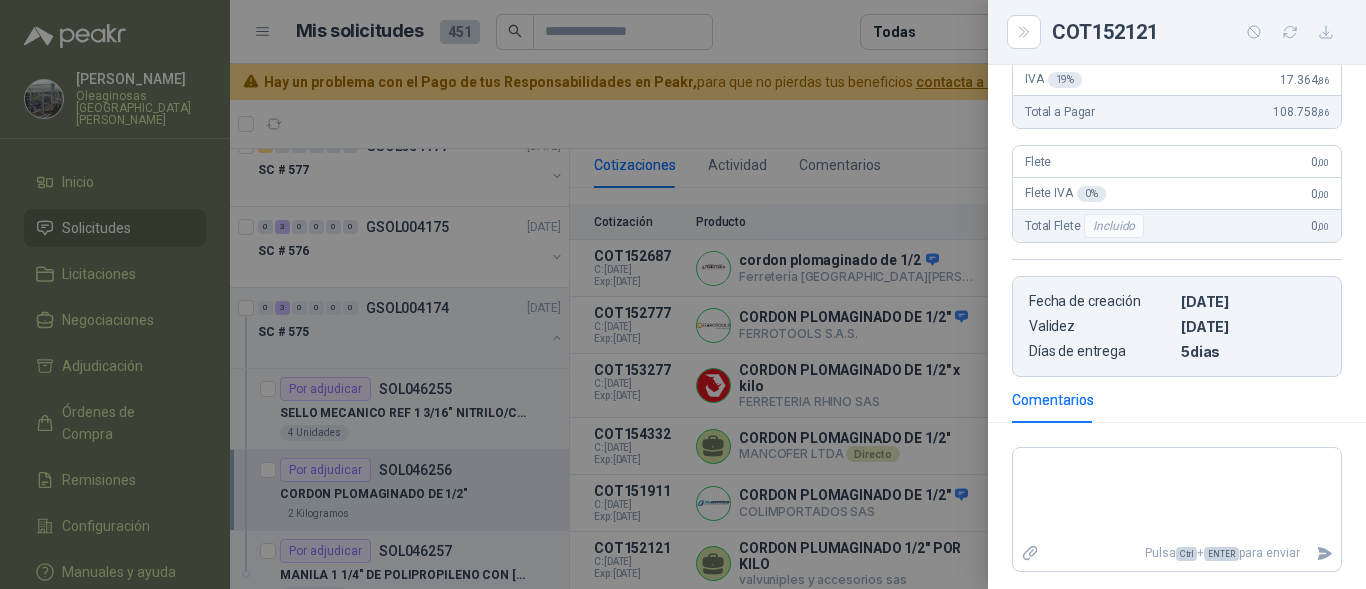 scroll, scrollTop: 0, scrollLeft: 0, axis: both 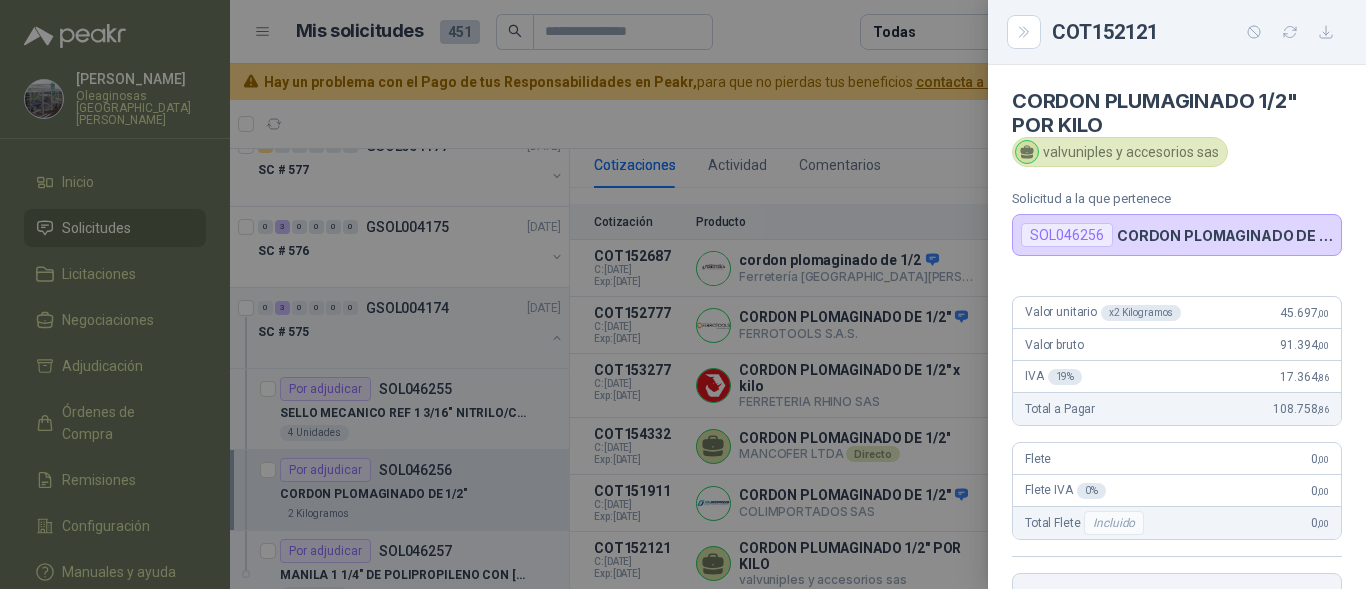 click at bounding box center (683, 294) 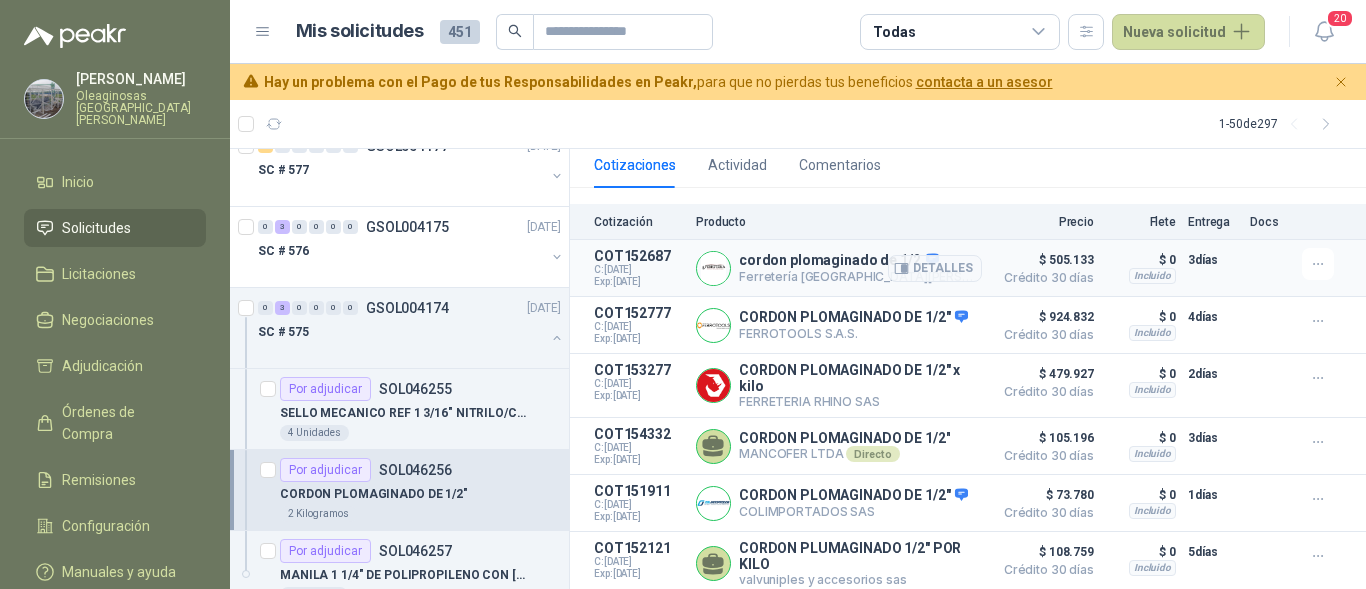type 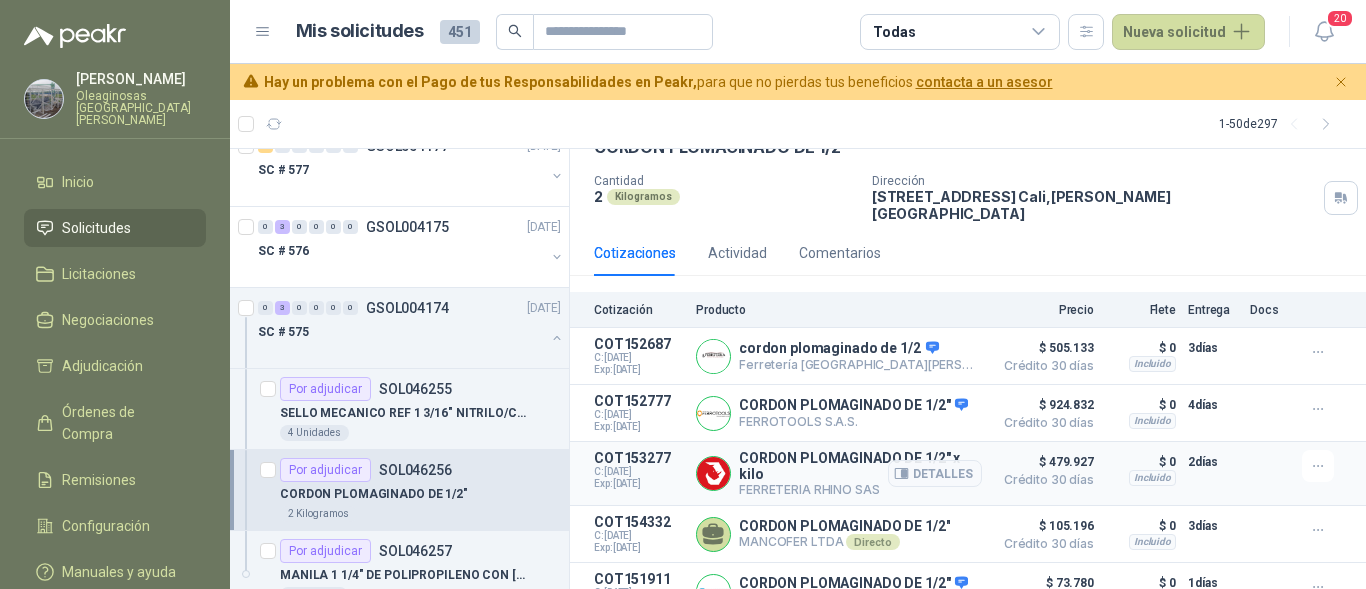 scroll, scrollTop: 188, scrollLeft: 0, axis: vertical 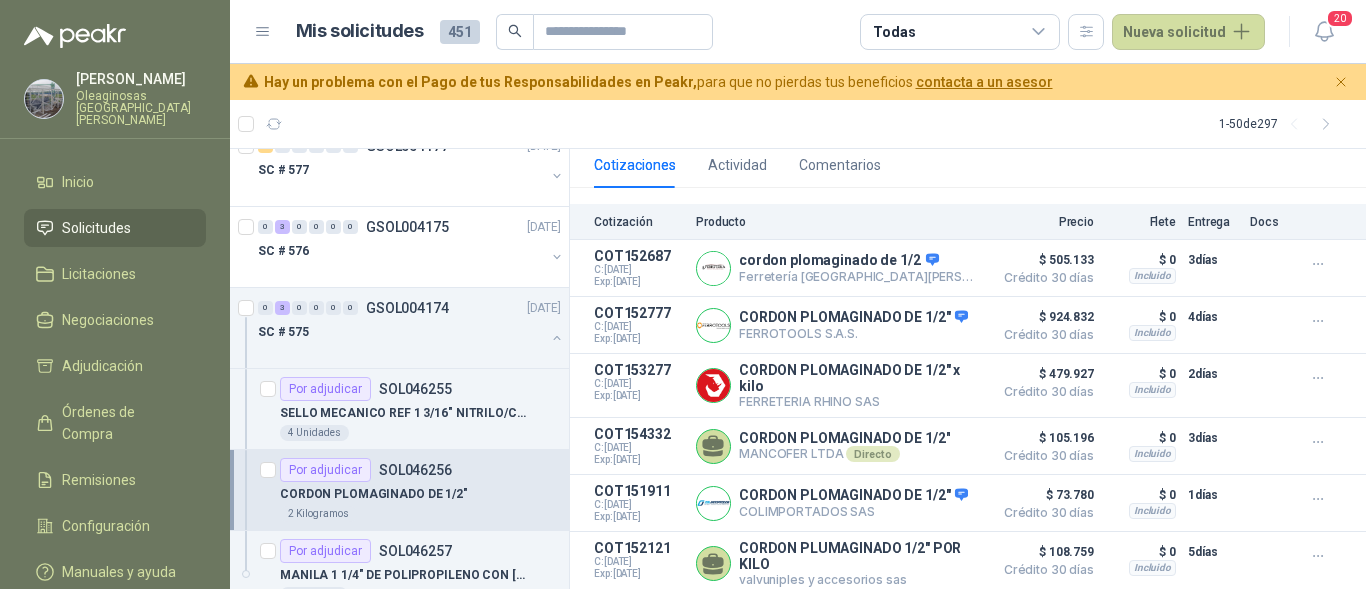 click on "Oleaginosas [GEOGRAPHIC_DATA][PERSON_NAME]" at bounding box center (141, 108) 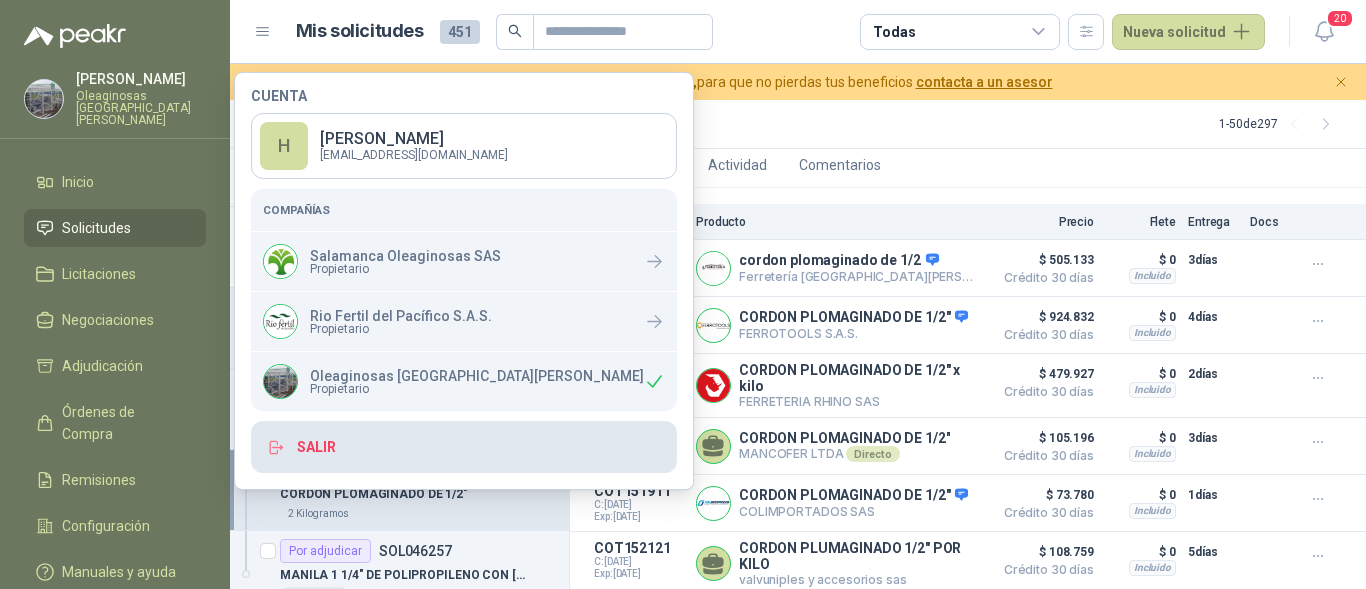 click on "Salir" at bounding box center (464, 447) 